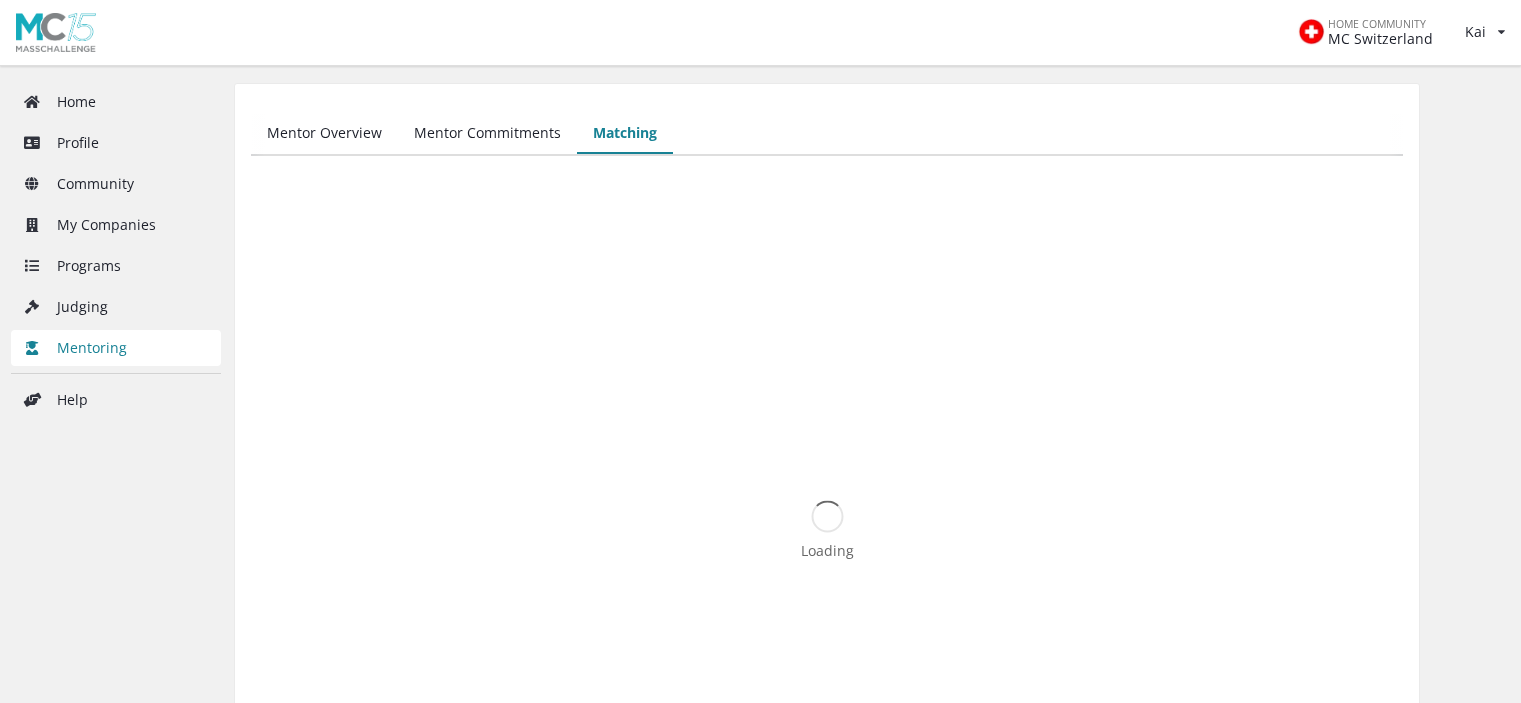 scroll, scrollTop: 0, scrollLeft: 0, axis: both 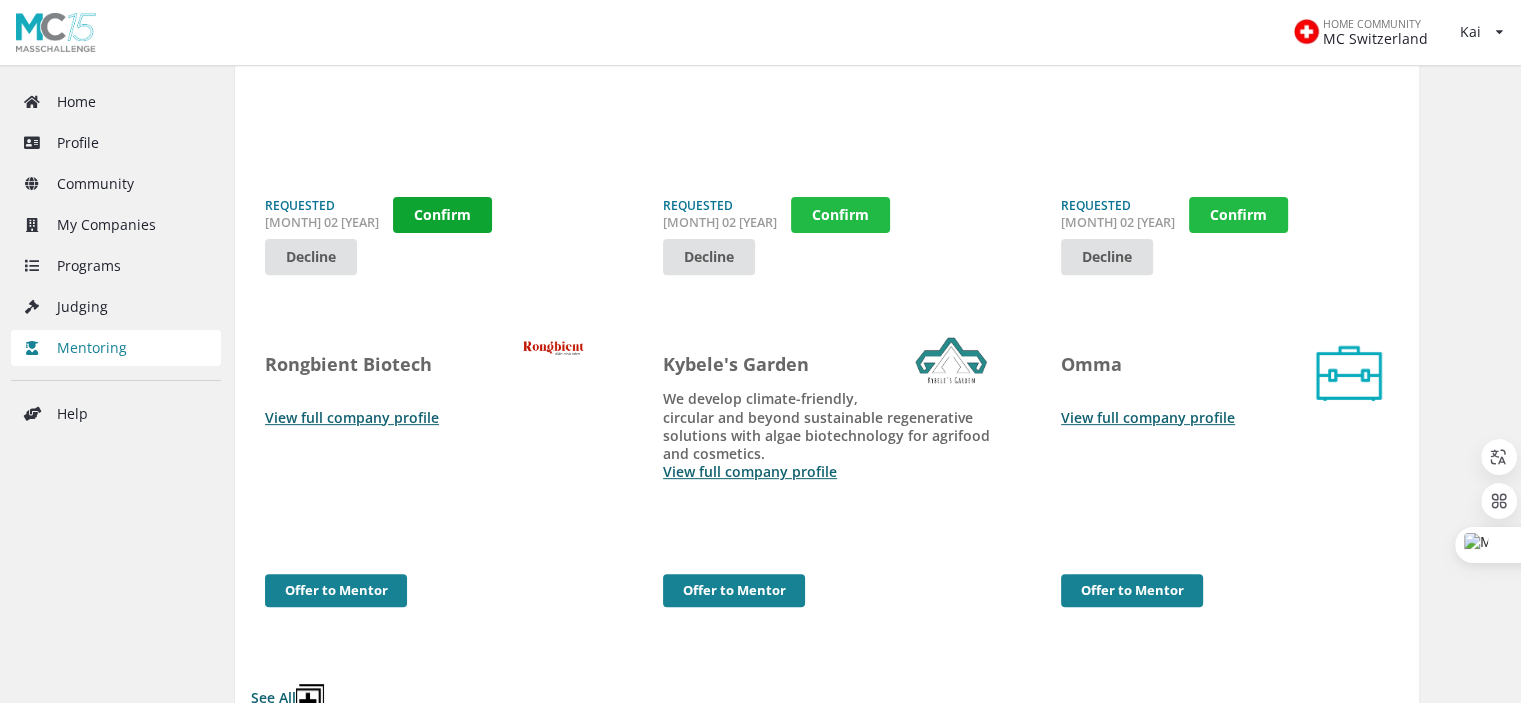 click on "Confirm" at bounding box center (442, 215) 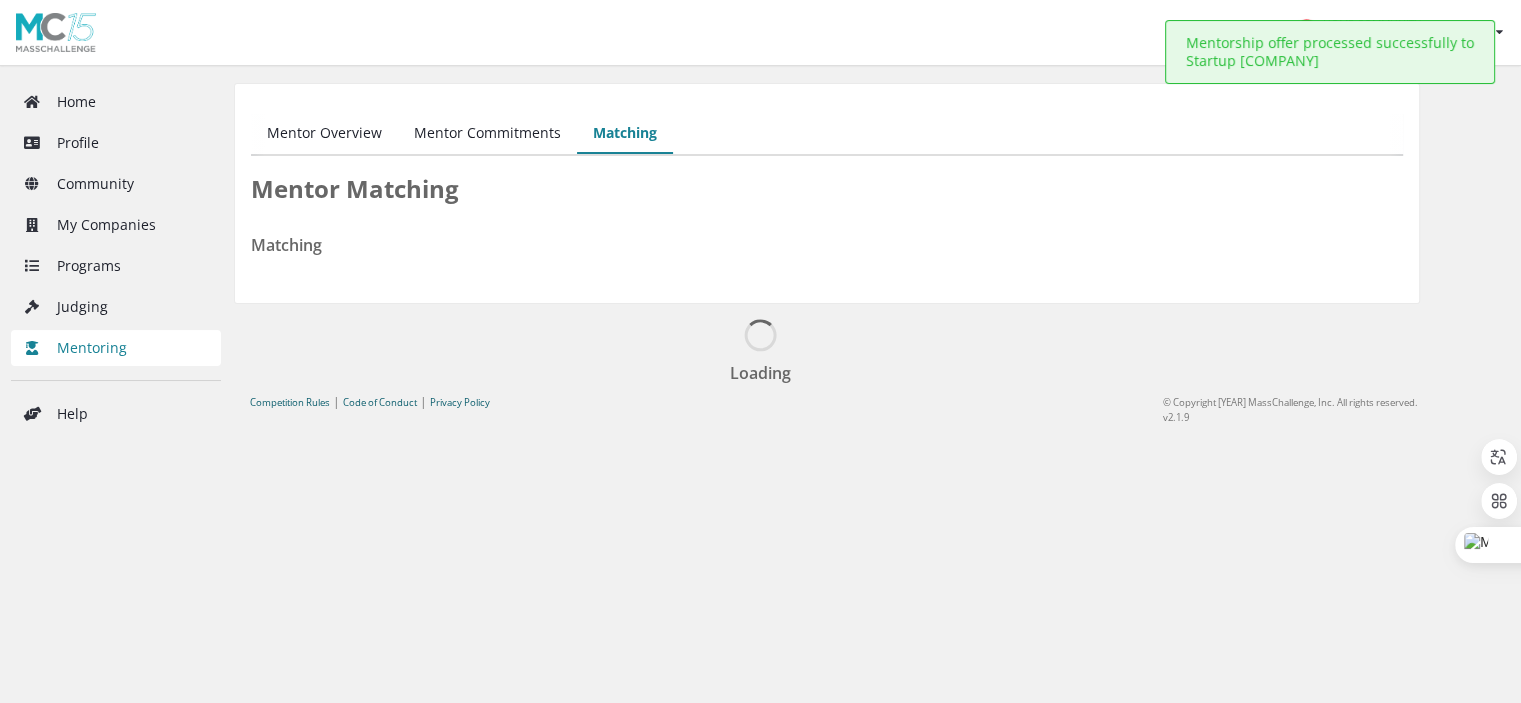 scroll, scrollTop: 0, scrollLeft: 0, axis: both 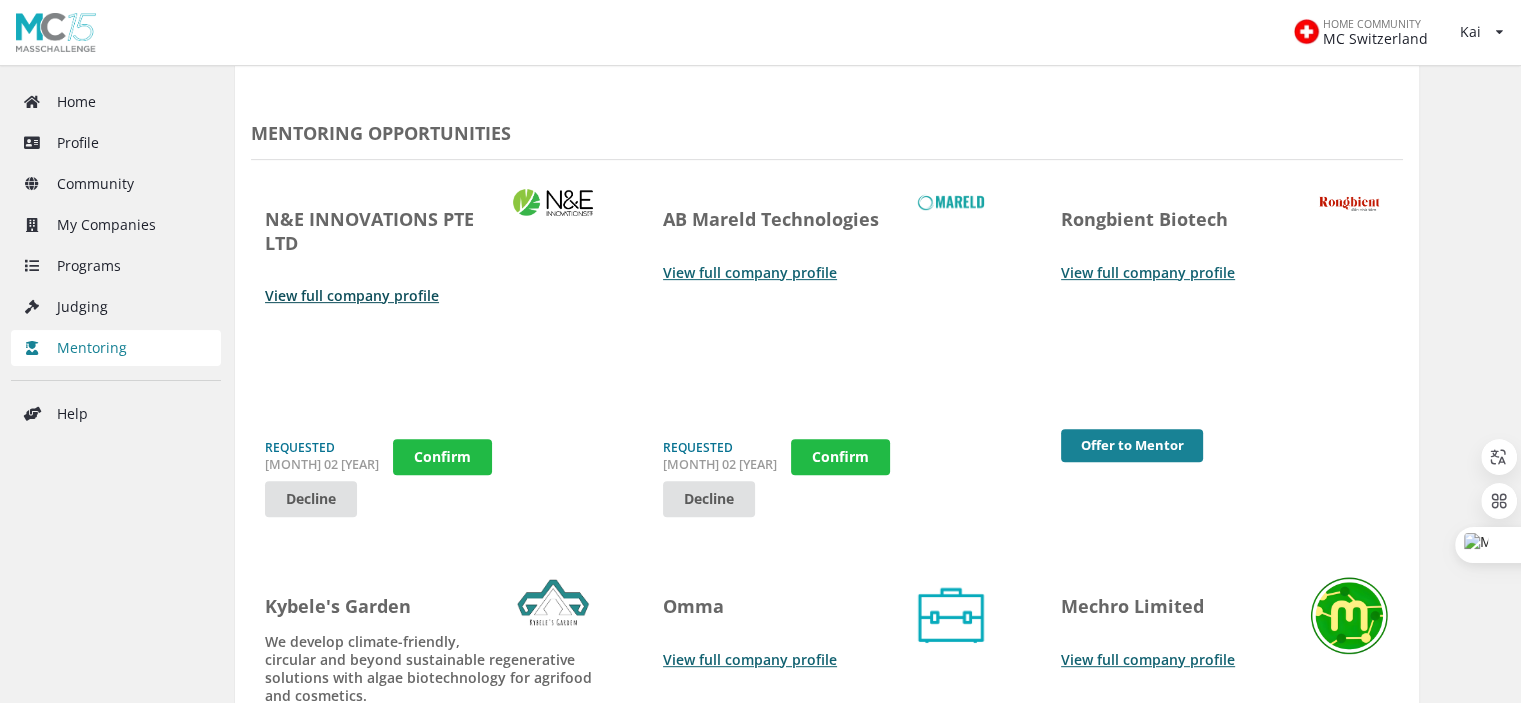 click on "View full company profile" at bounding box center (352, 295) 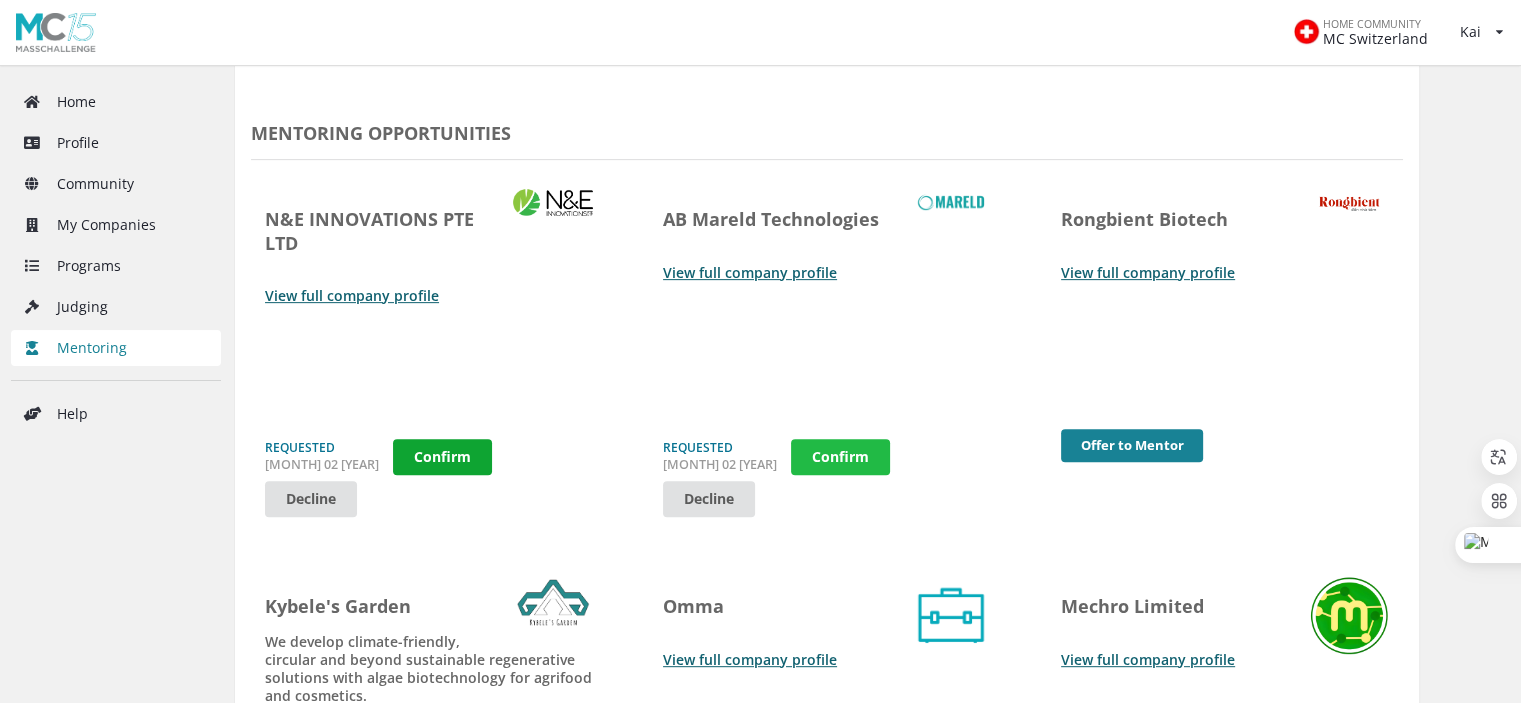 click on "Confirm" at bounding box center (442, 457) 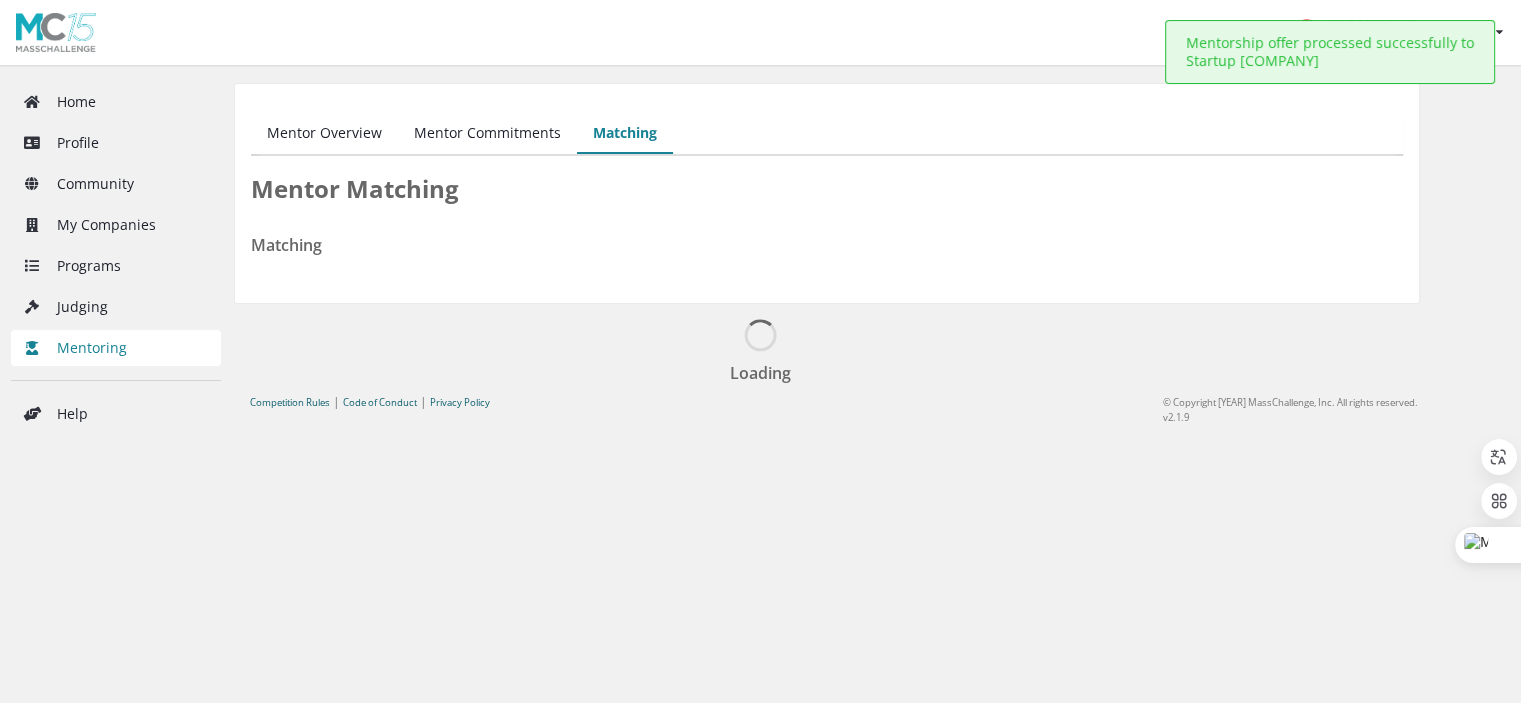 scroll, scrollTop: 0, scrollLeft: 0, axis: both 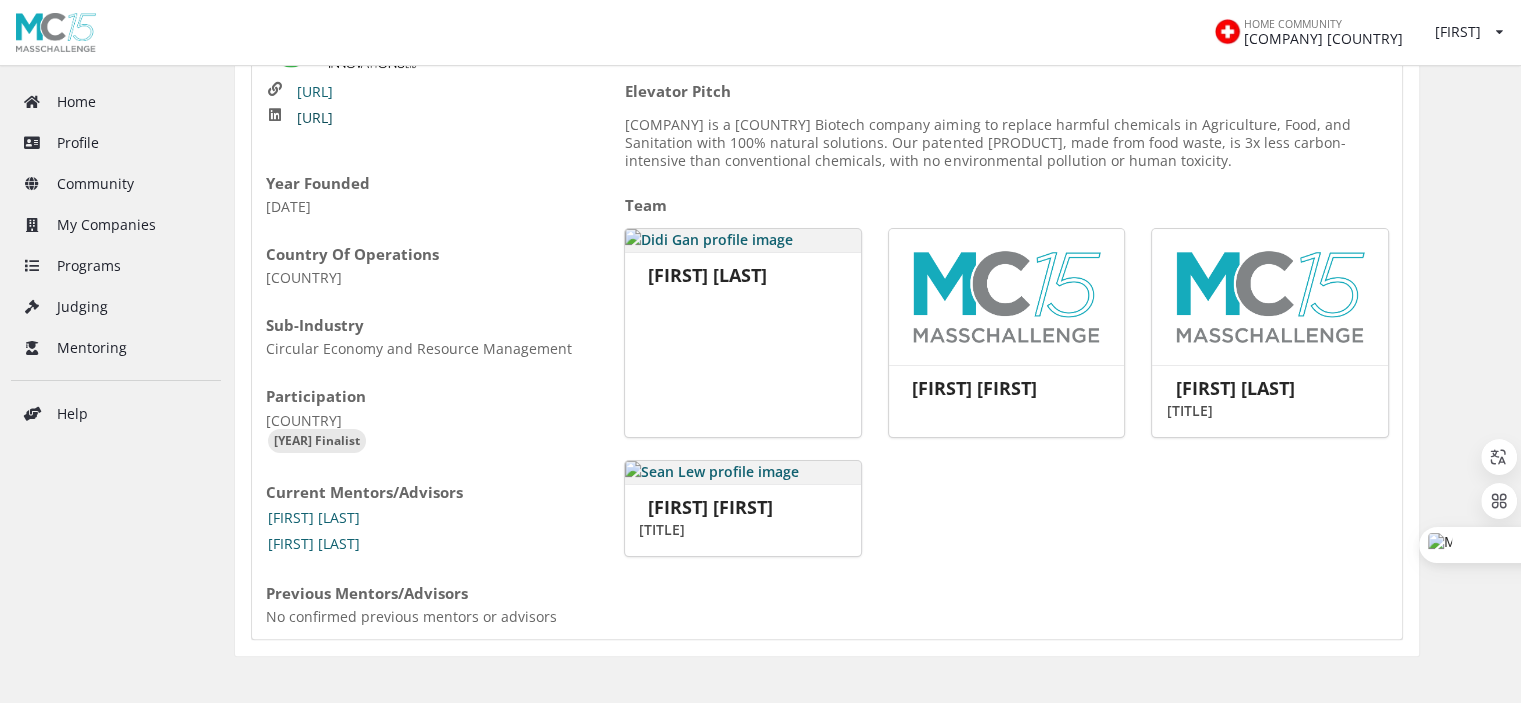 click on "https://www.linkedin.com/..." at bounding box center (315, 118) 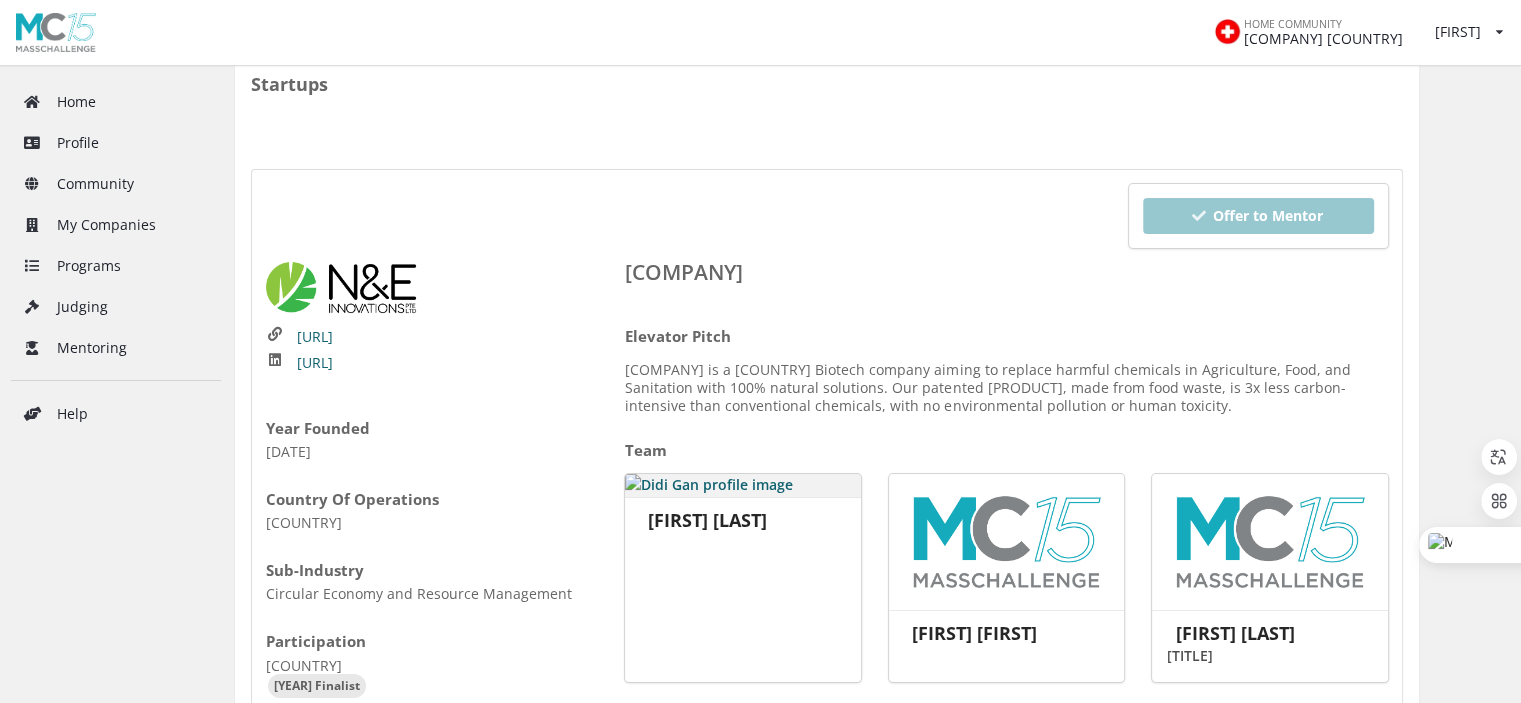 scroll, scrollTop: 89, scrollLeft: 0, axis: vertical 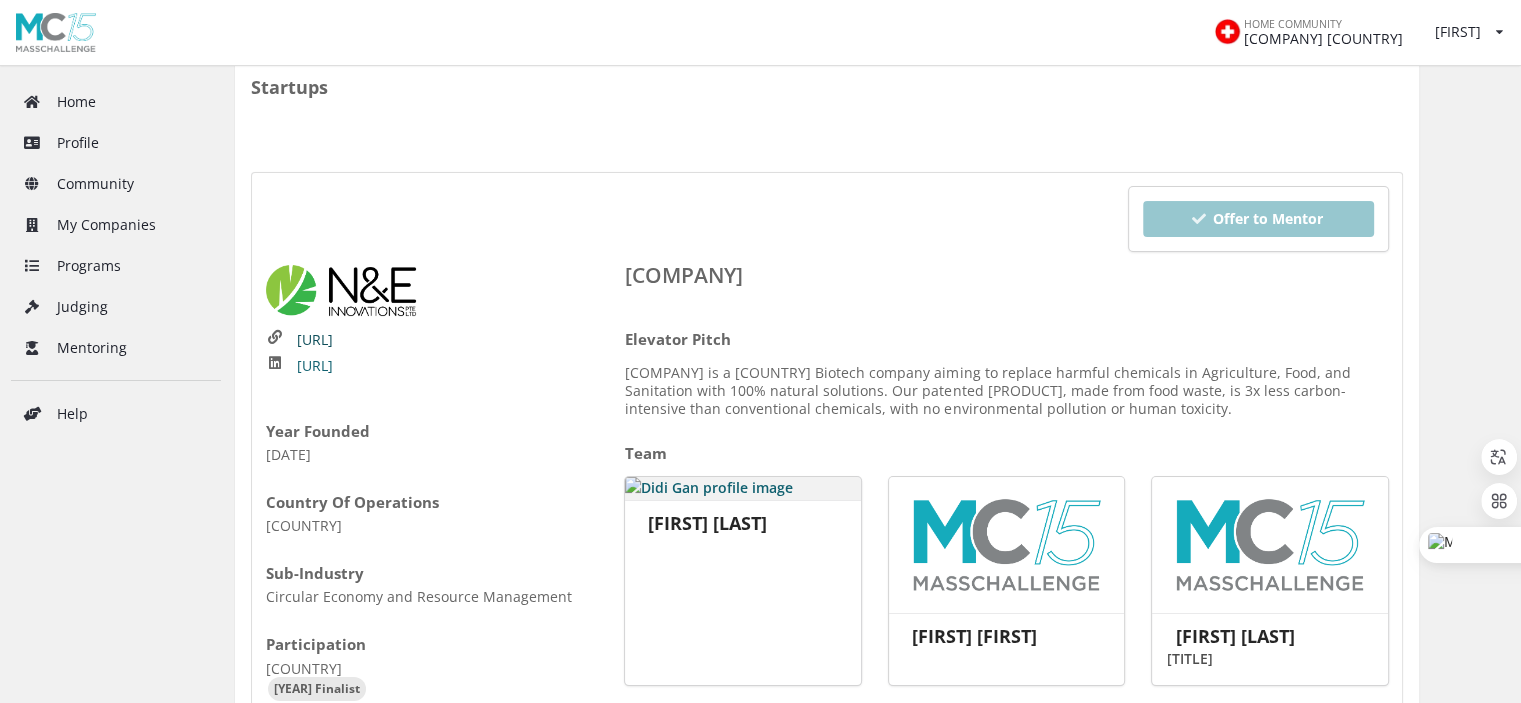 click on "https://vi-kang.com/" at bounding box center [315, 340] 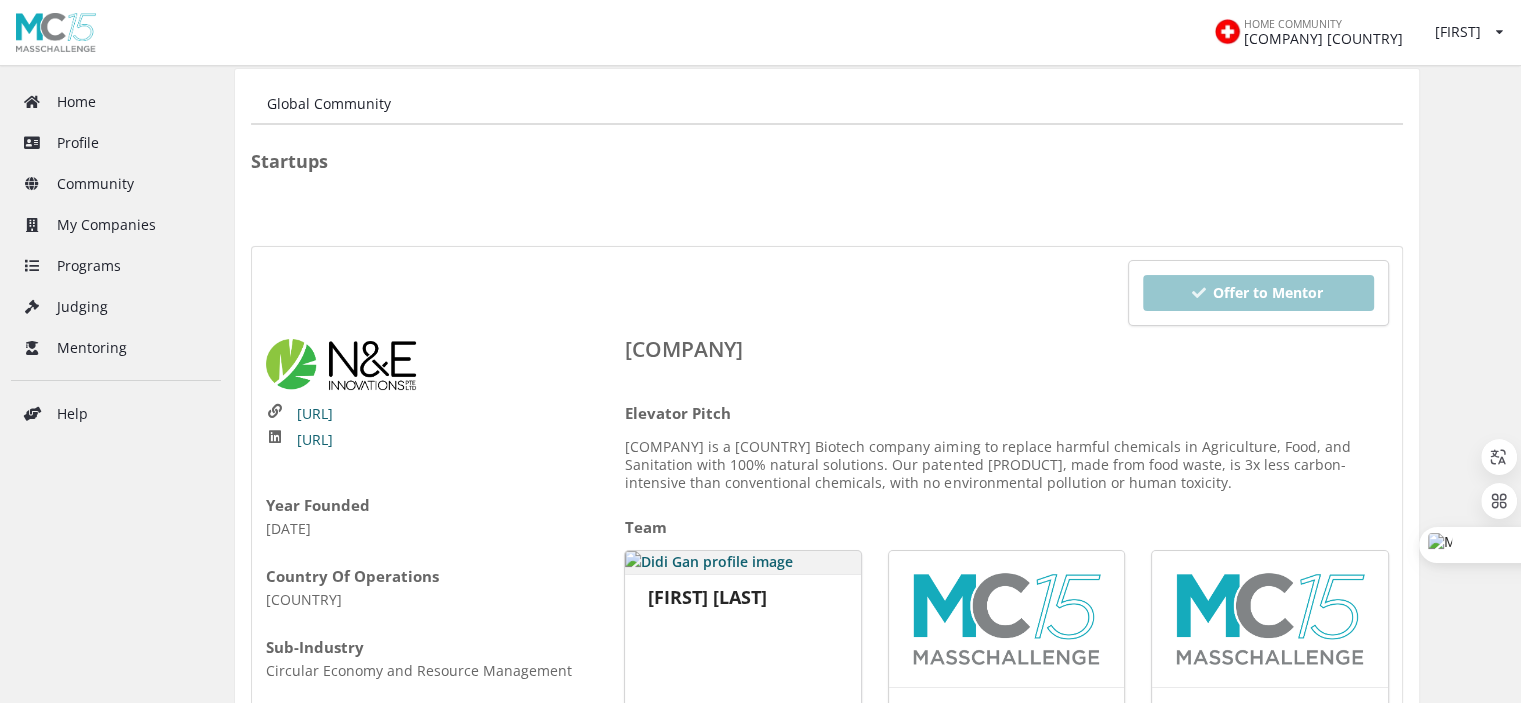 scroll, scrollTop: 0, scrollLeft: 0, axis: both 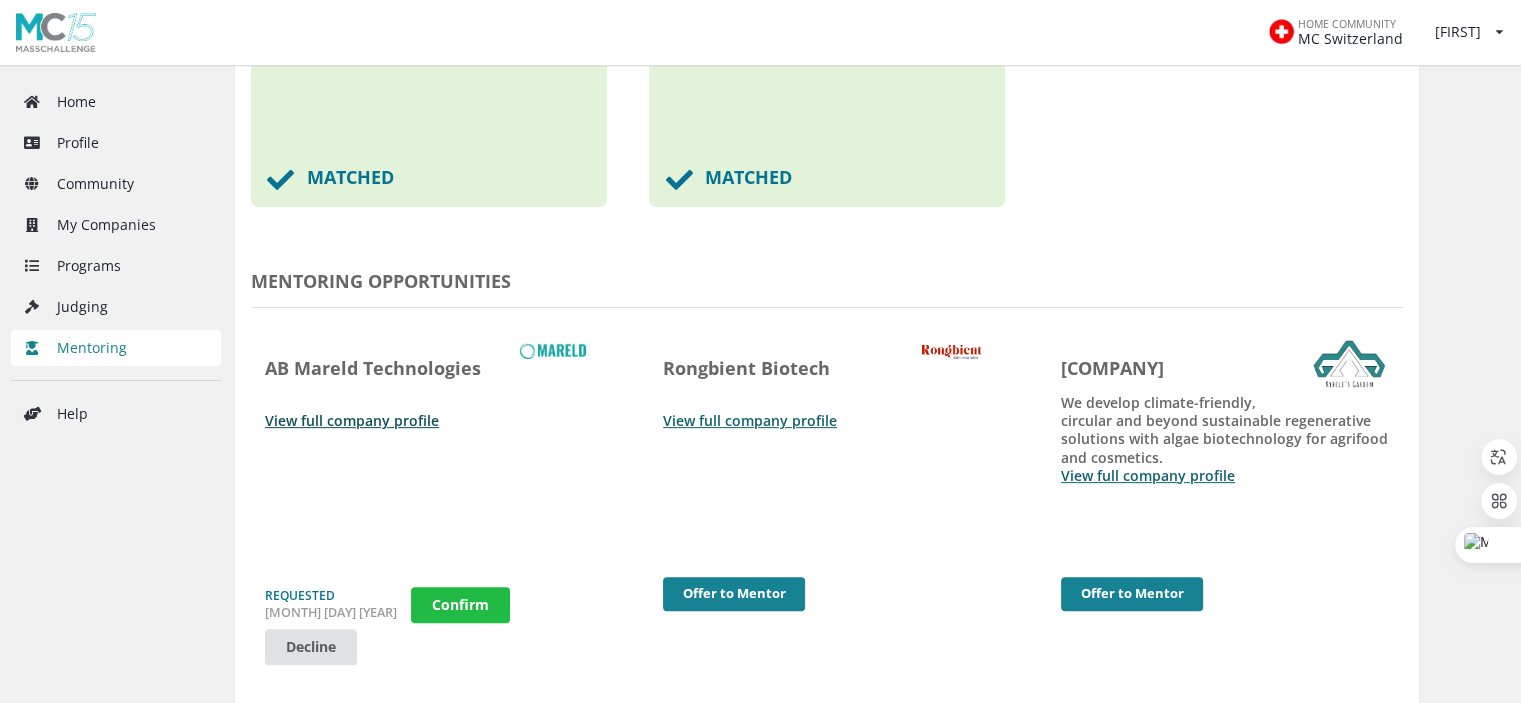 click on "View full company profile" at bounding box center [352, 420] 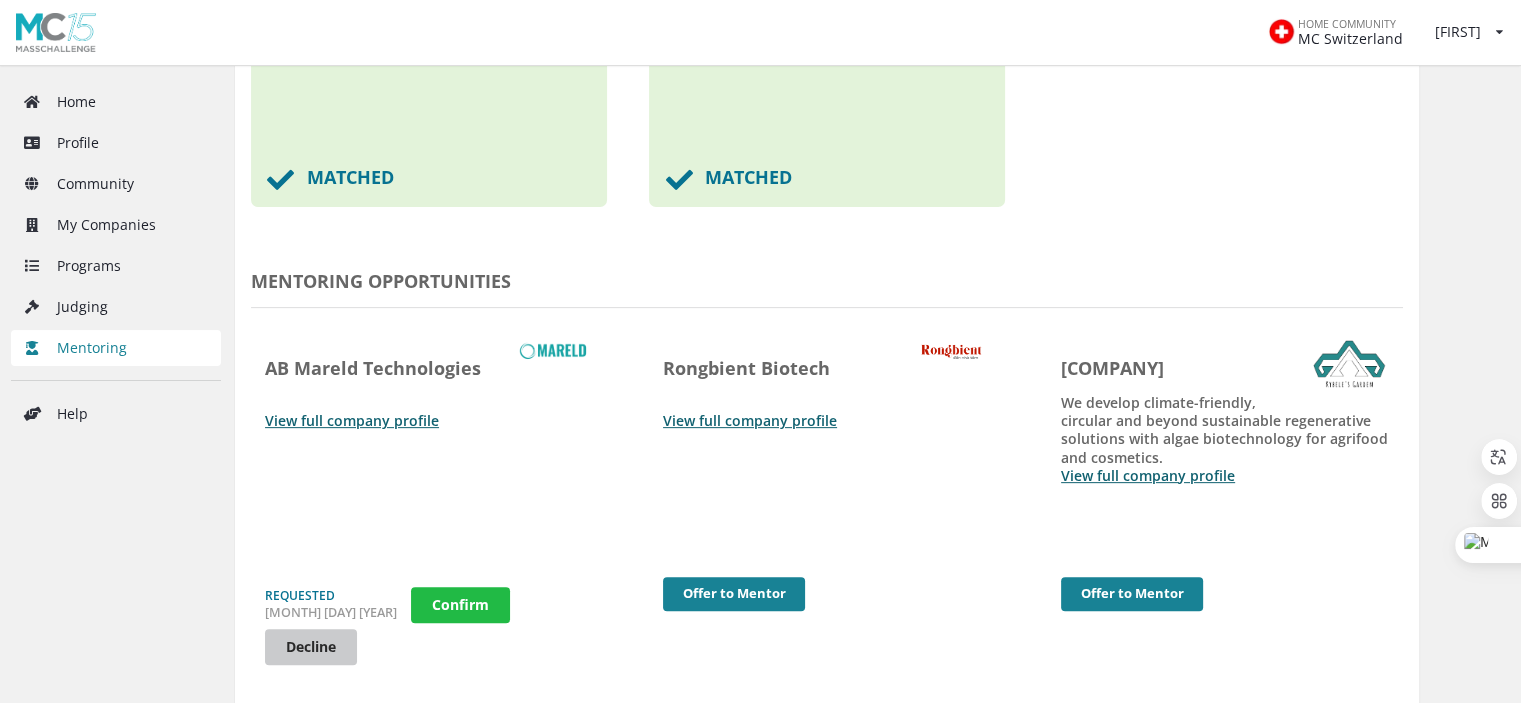 click on "Decline" at bounding box center [460, 605] 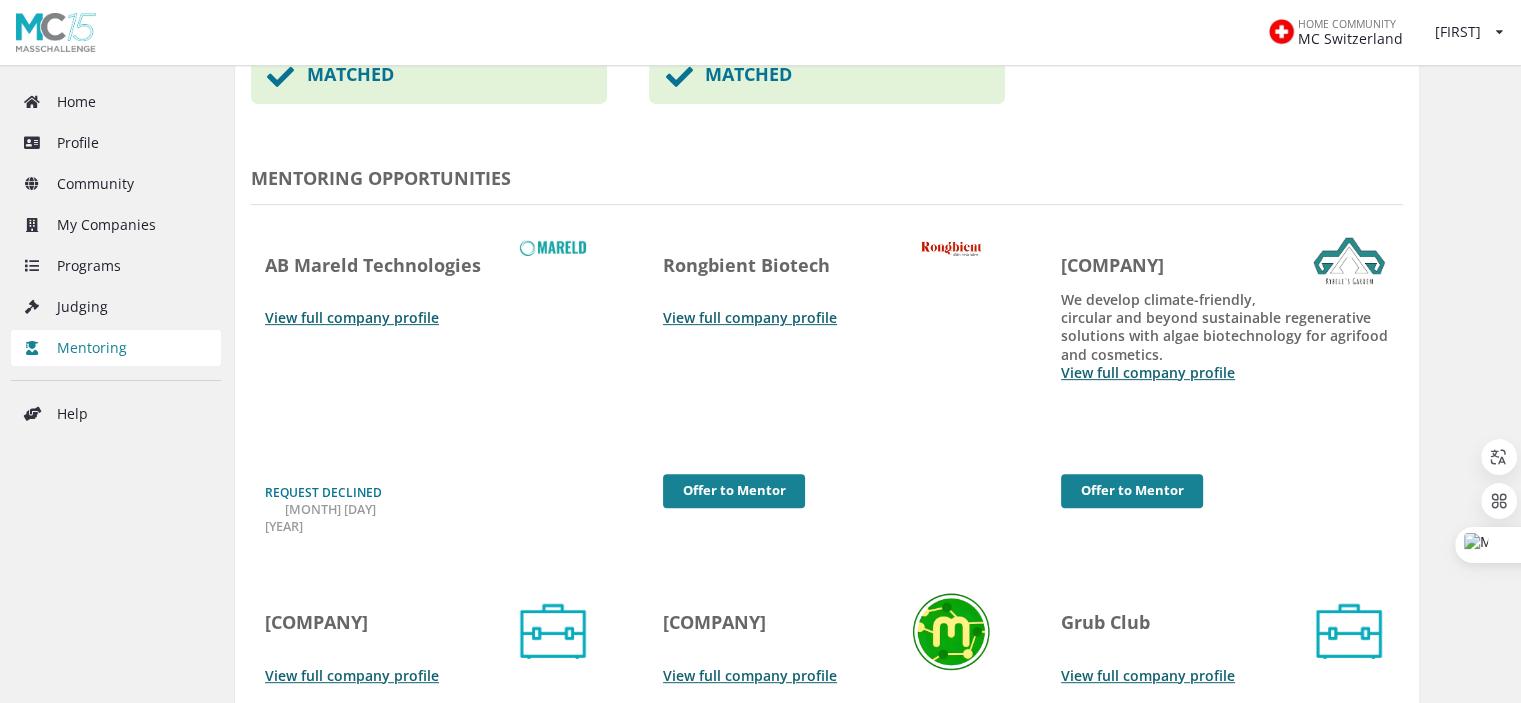 scroll, scrollTop: 729, scrollLeft: 0, axis: vertical 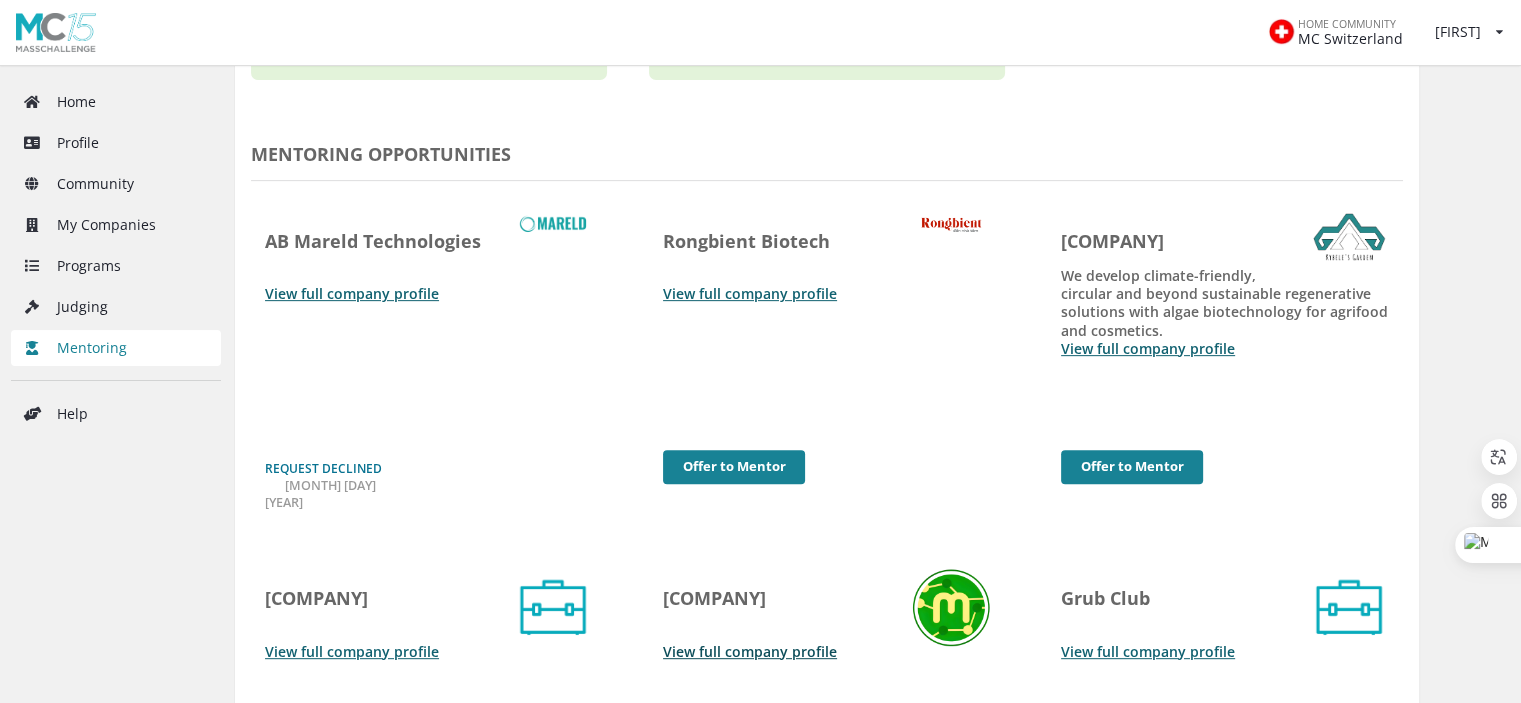 click on "View full company profile" at bounding box center (750, 651) 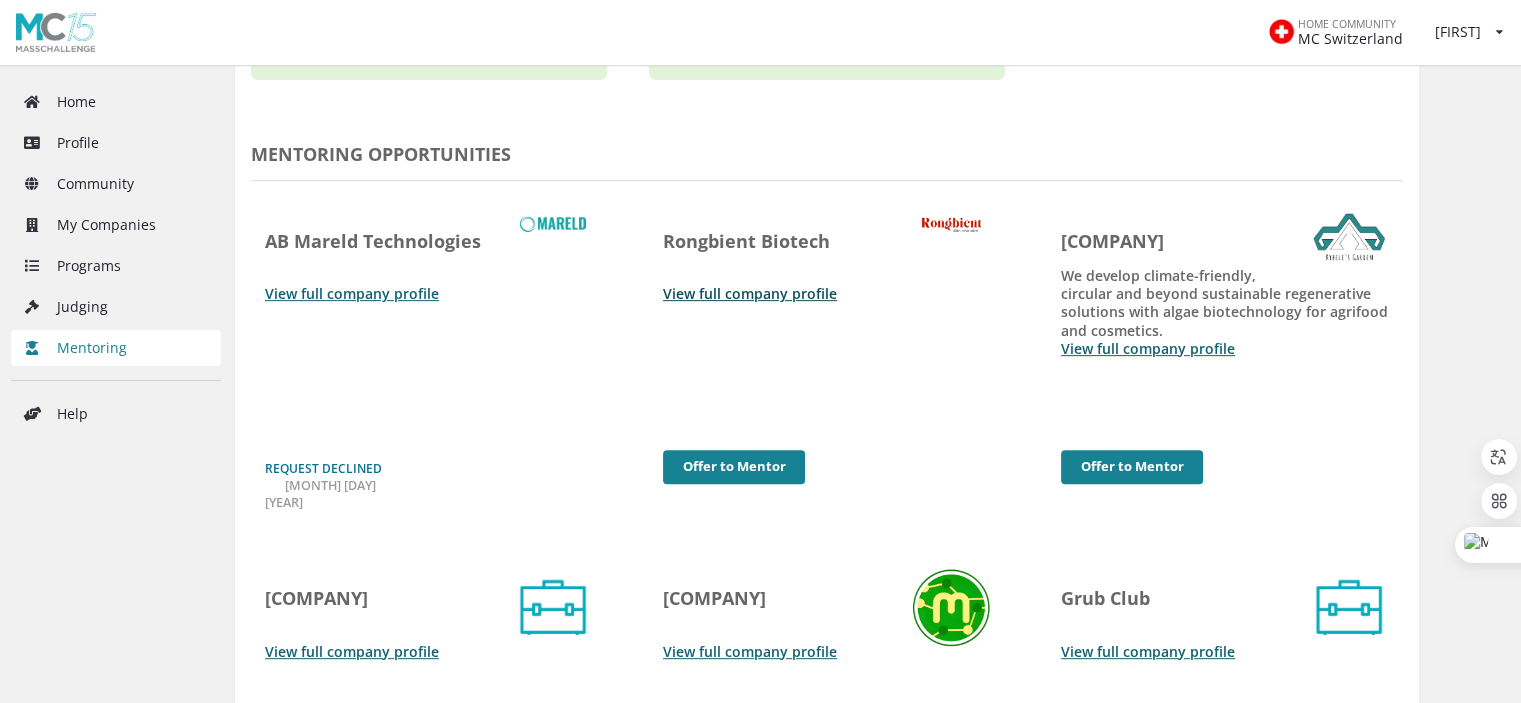 click on "View full company profile" at bounding box center [750, 293] 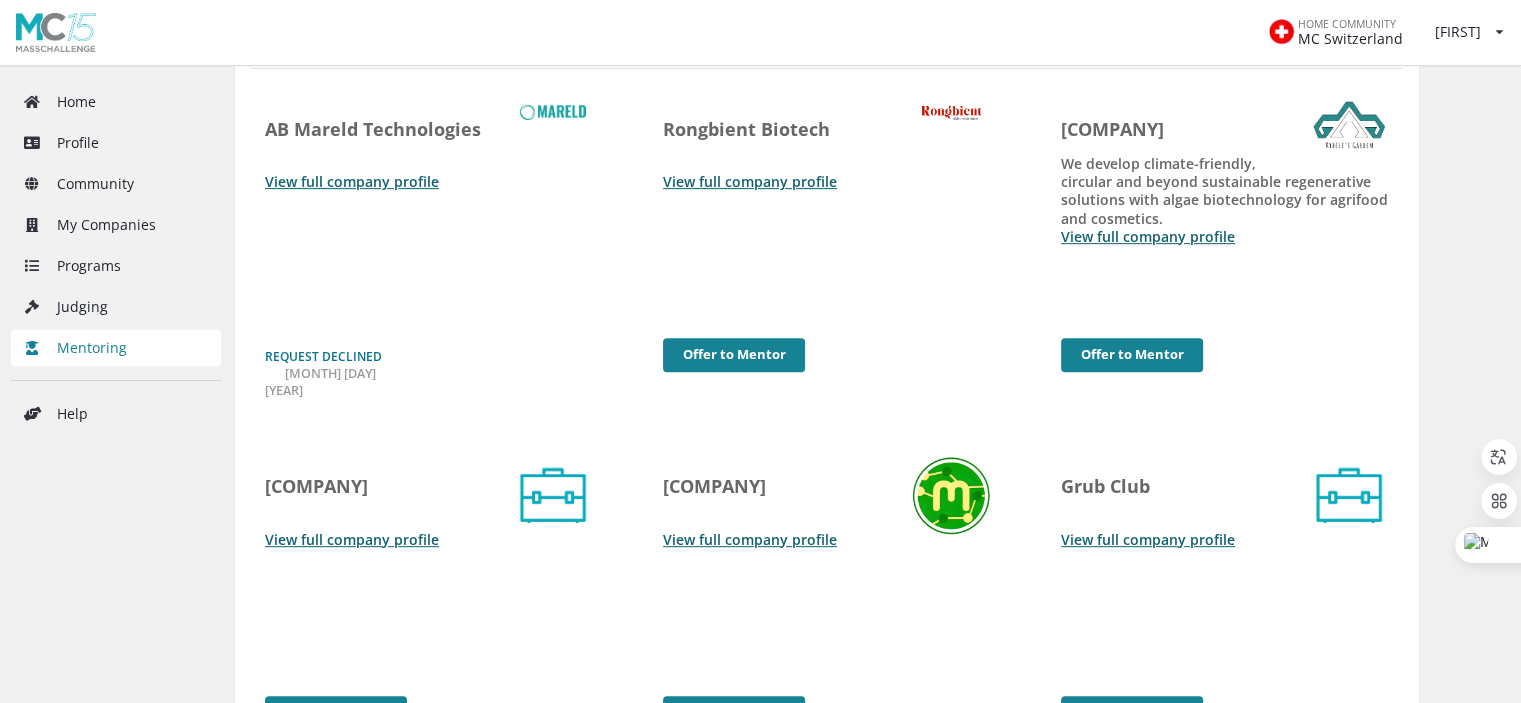scroll, scrollTop: 808, scrollLeft: 0, axis: vertical 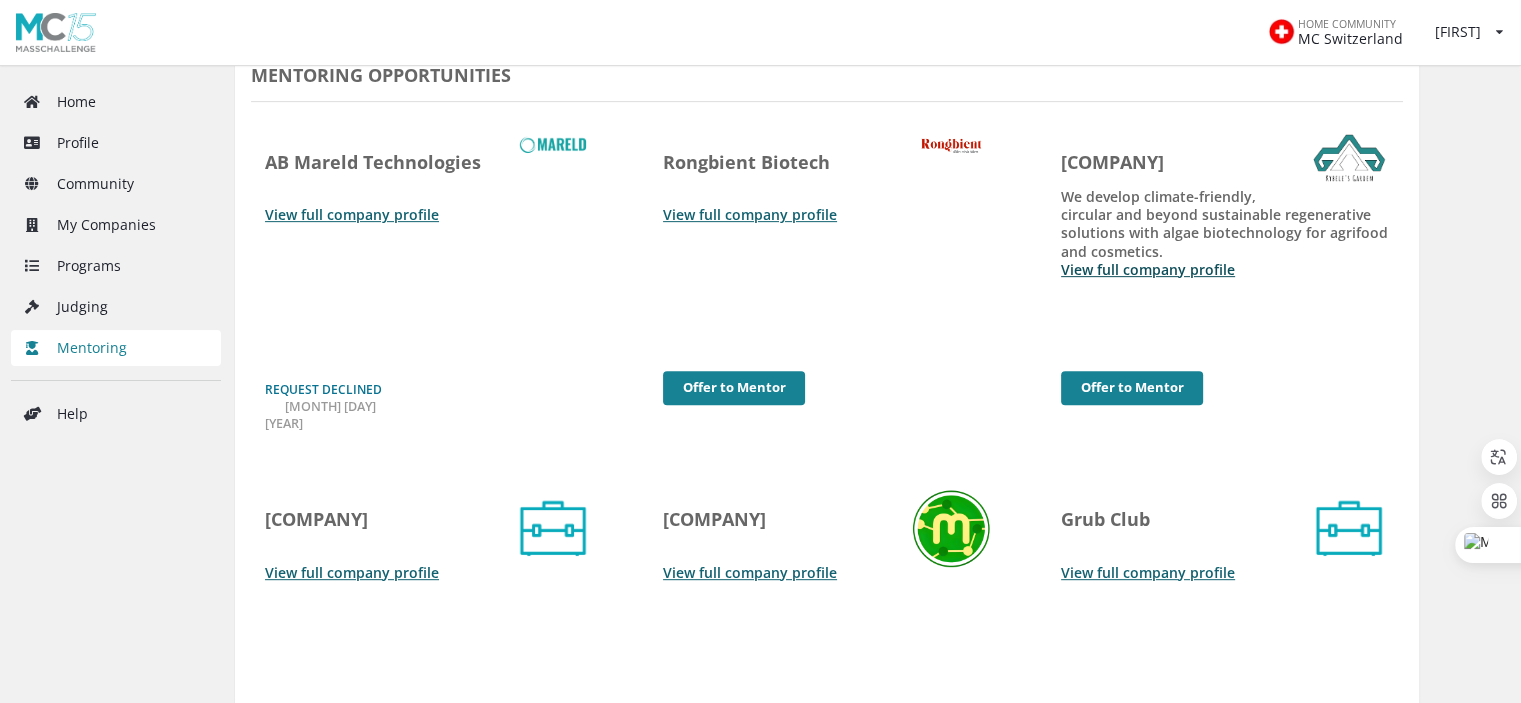 click on "View full company profile" at bounding box center (1148, 269) 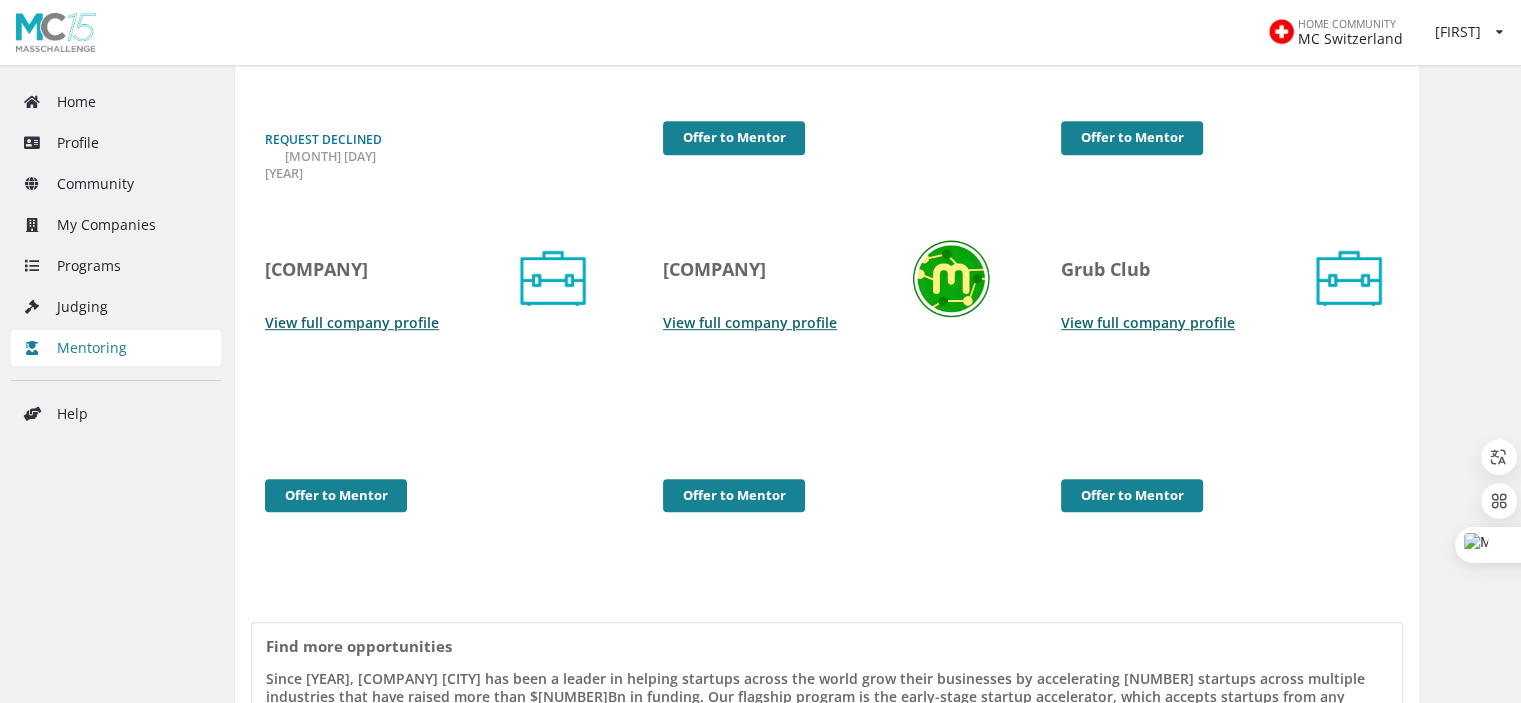 scroll, scrollTop: 1070, scrollLeft: 0, axis: vertical 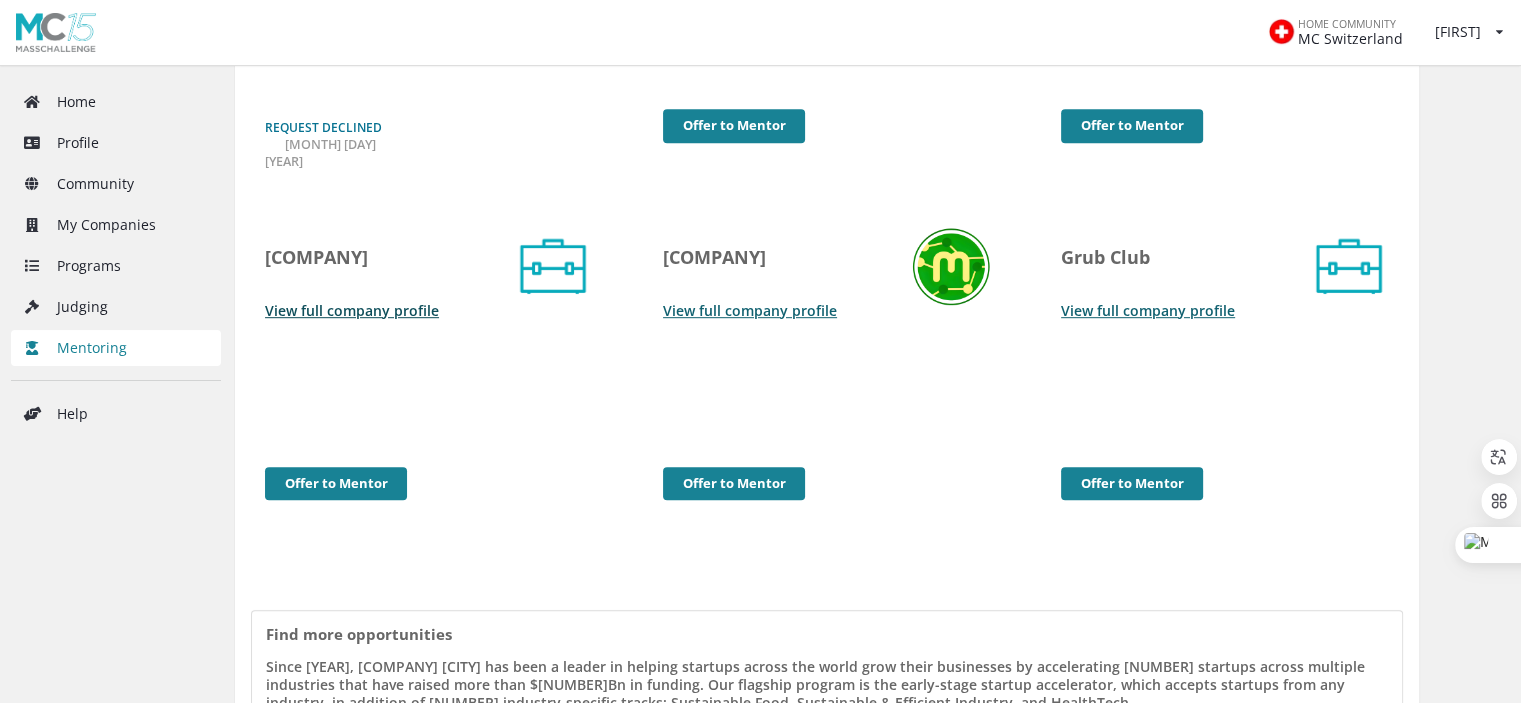click on "View full company profile" at bounding box center [352, 310] 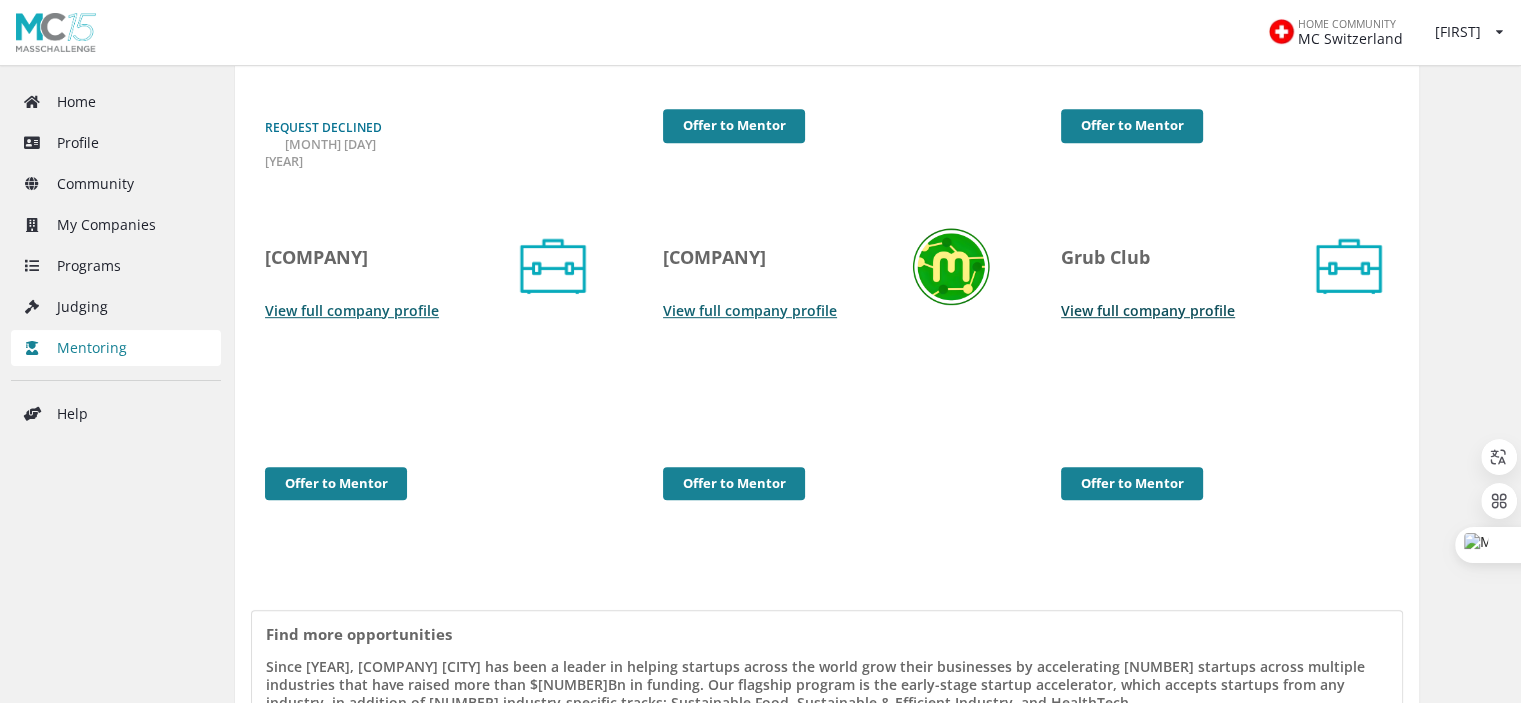 click on "View full company profile" at bounding box center [1148, 310] 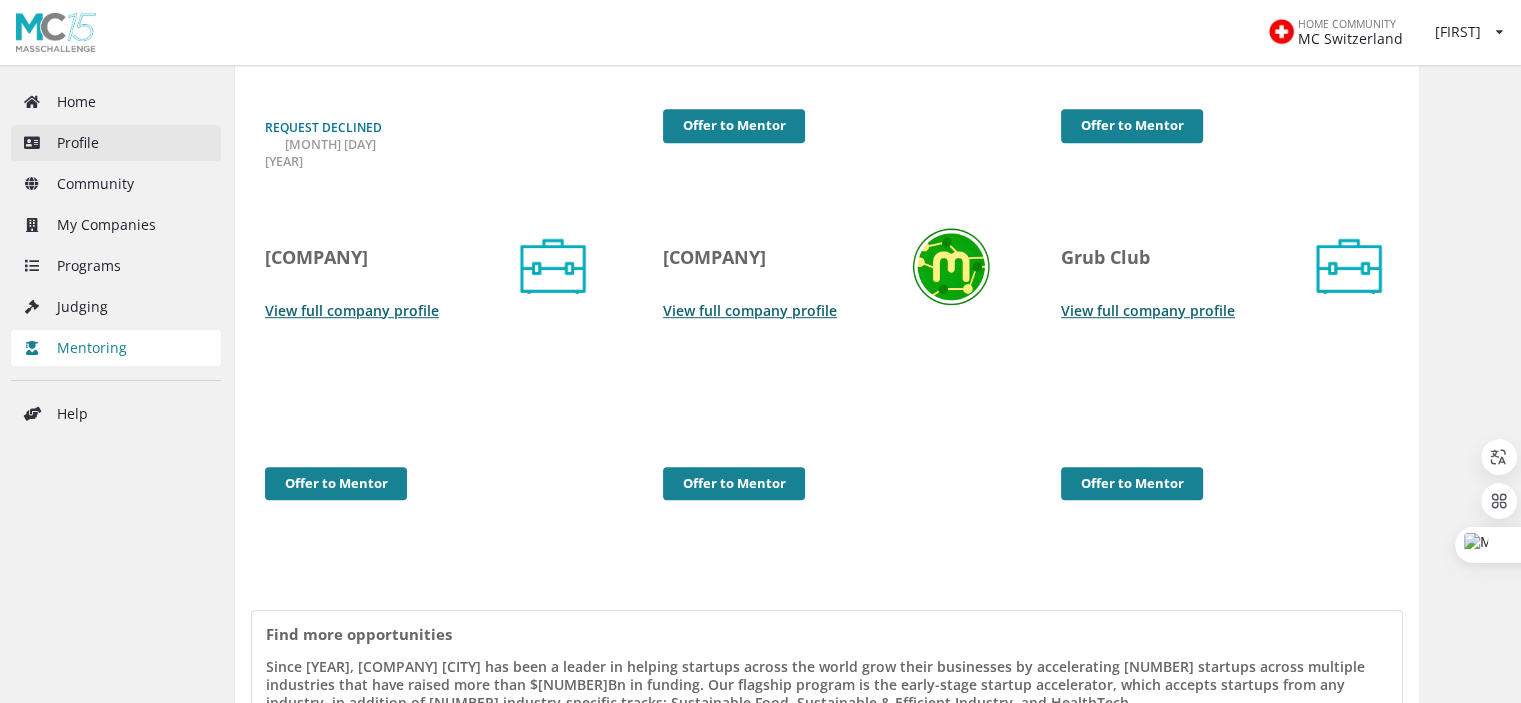 click on "Profile" at bounding box center [116, 143] 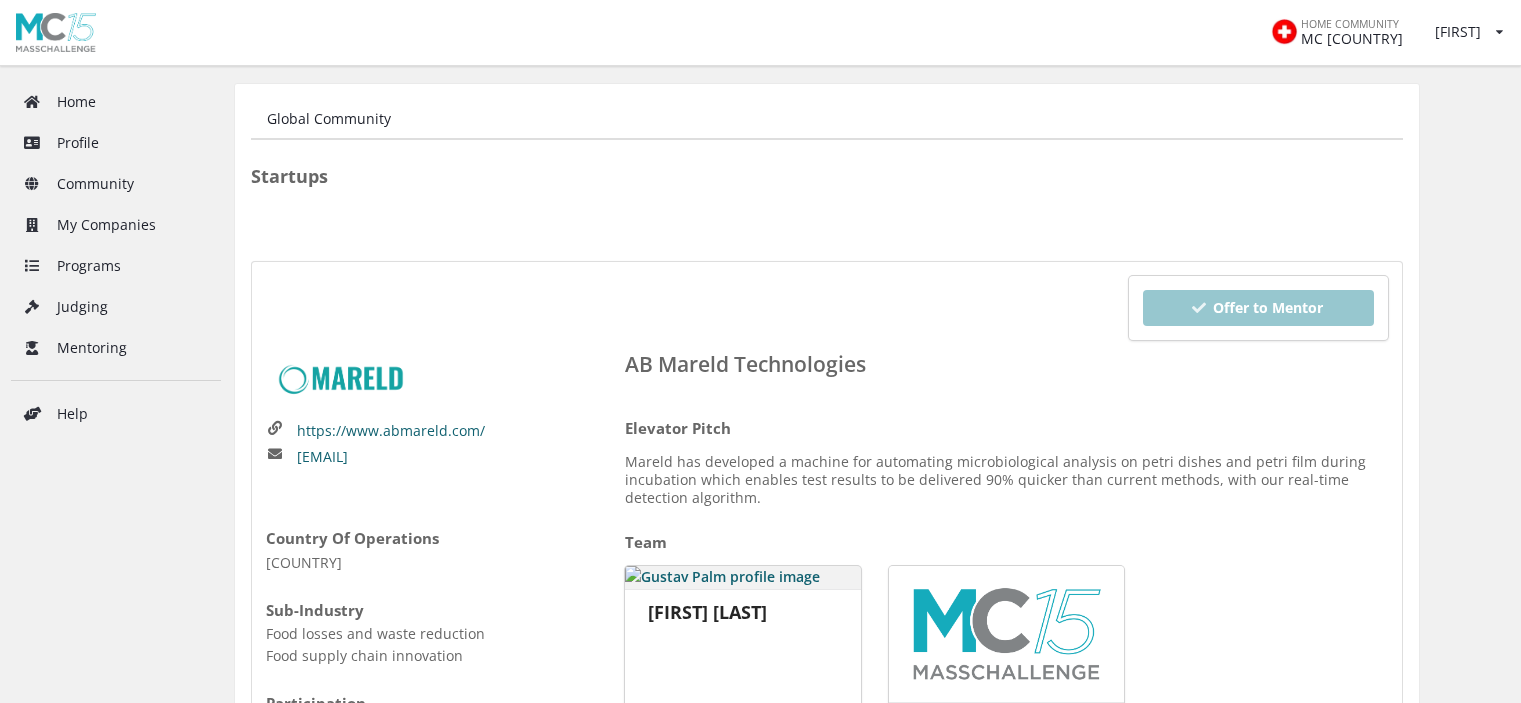 scroll, scrollTop: 0, scrollLeft: 0, axis: both 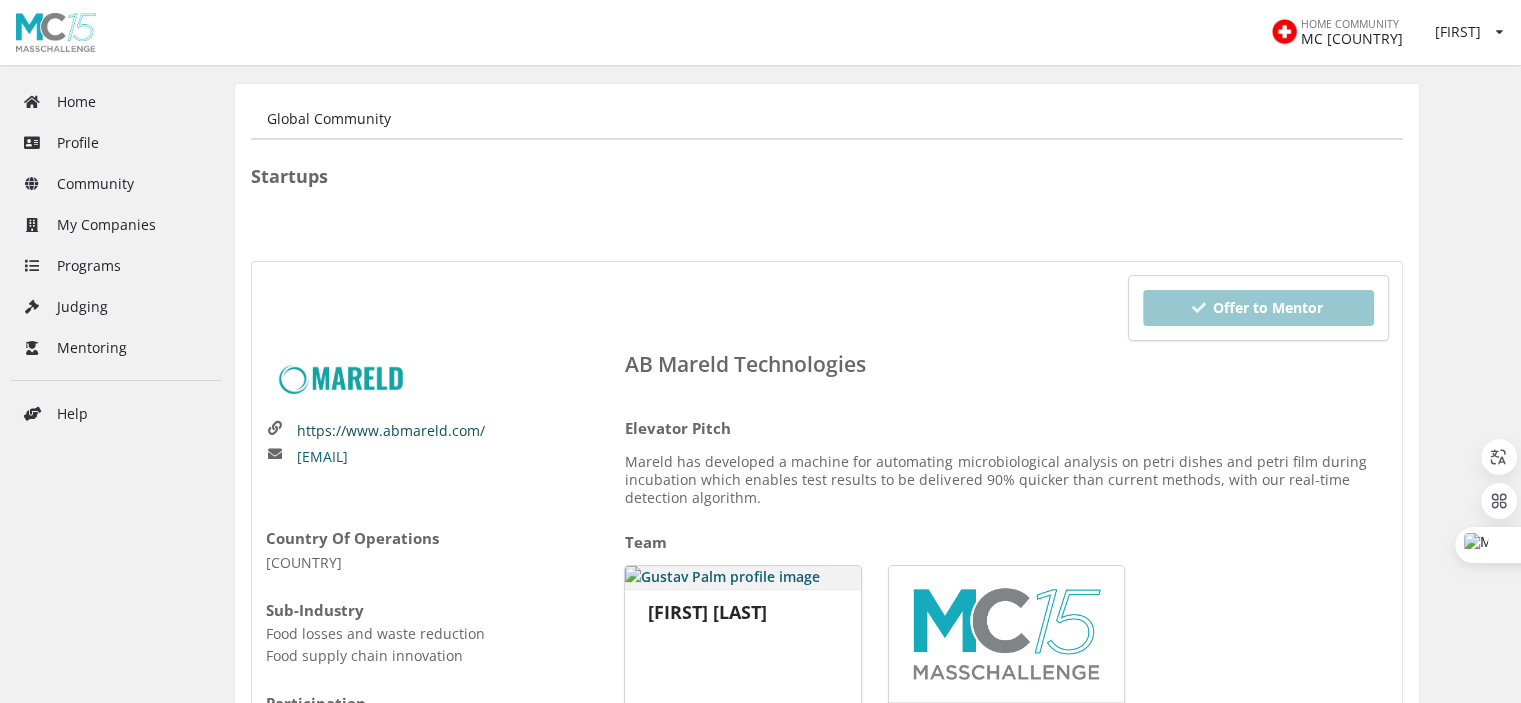 click on "https://www.abmareld.com/" at bounding box center [391, 431] 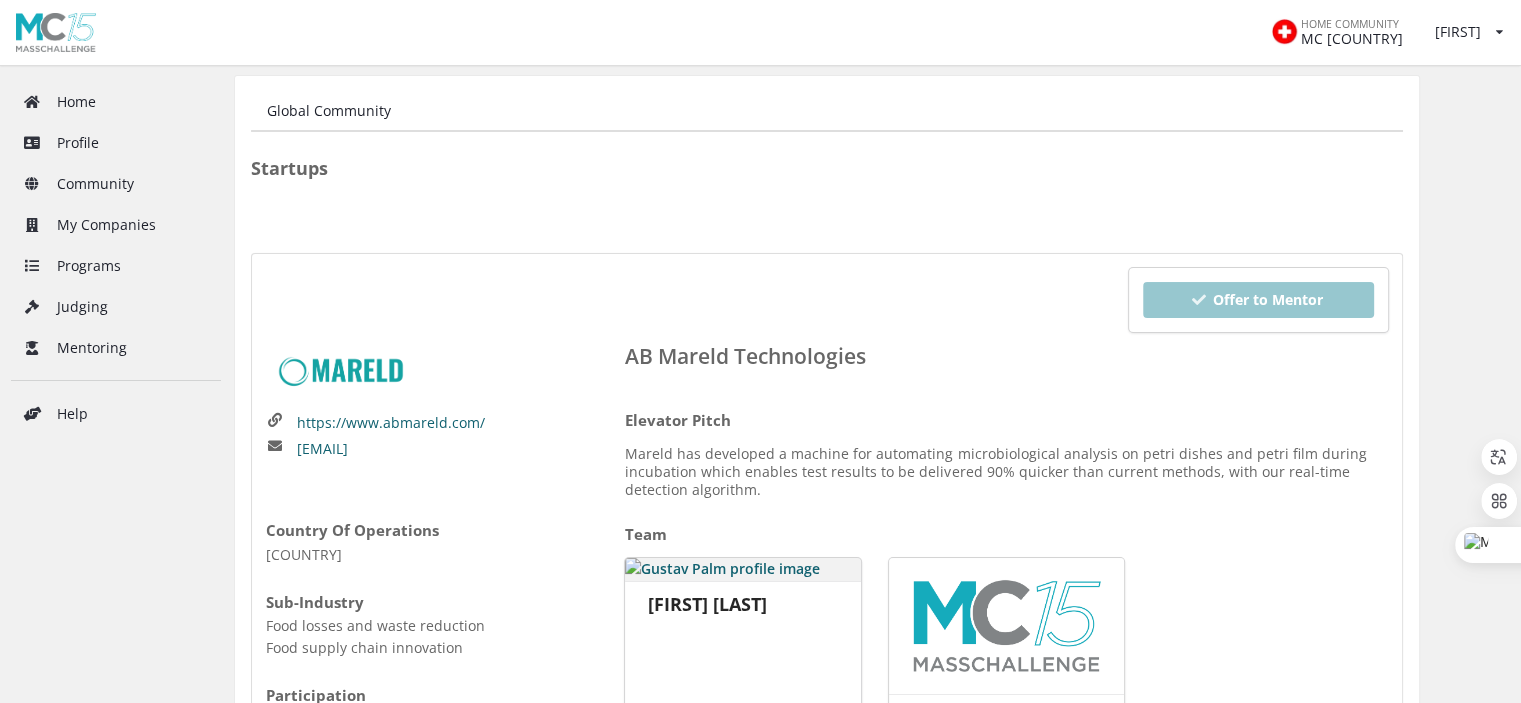 scroll, scrollTop: 0, scrollLeft: 0, axis: both 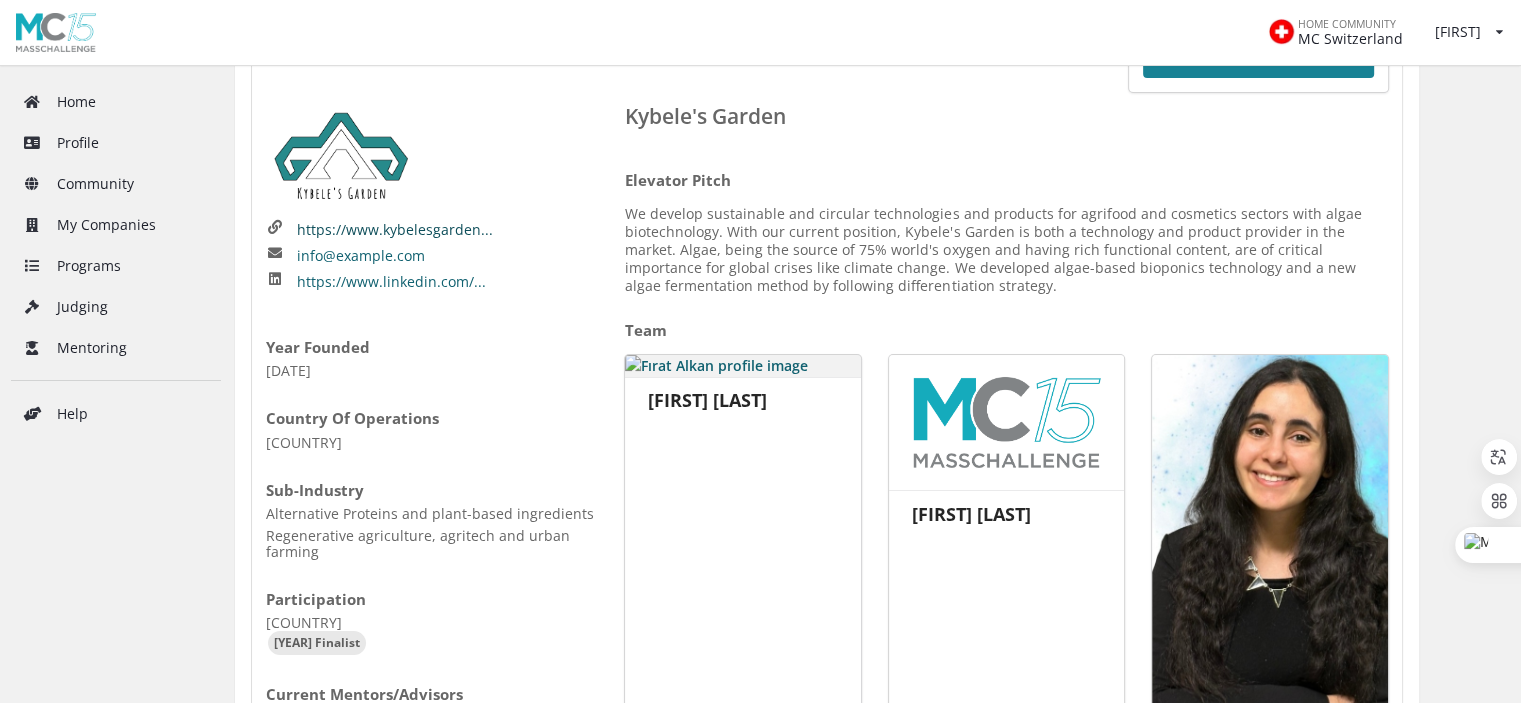 click on "https://www.kybelesgarden..." at bounding box center (395, 230) 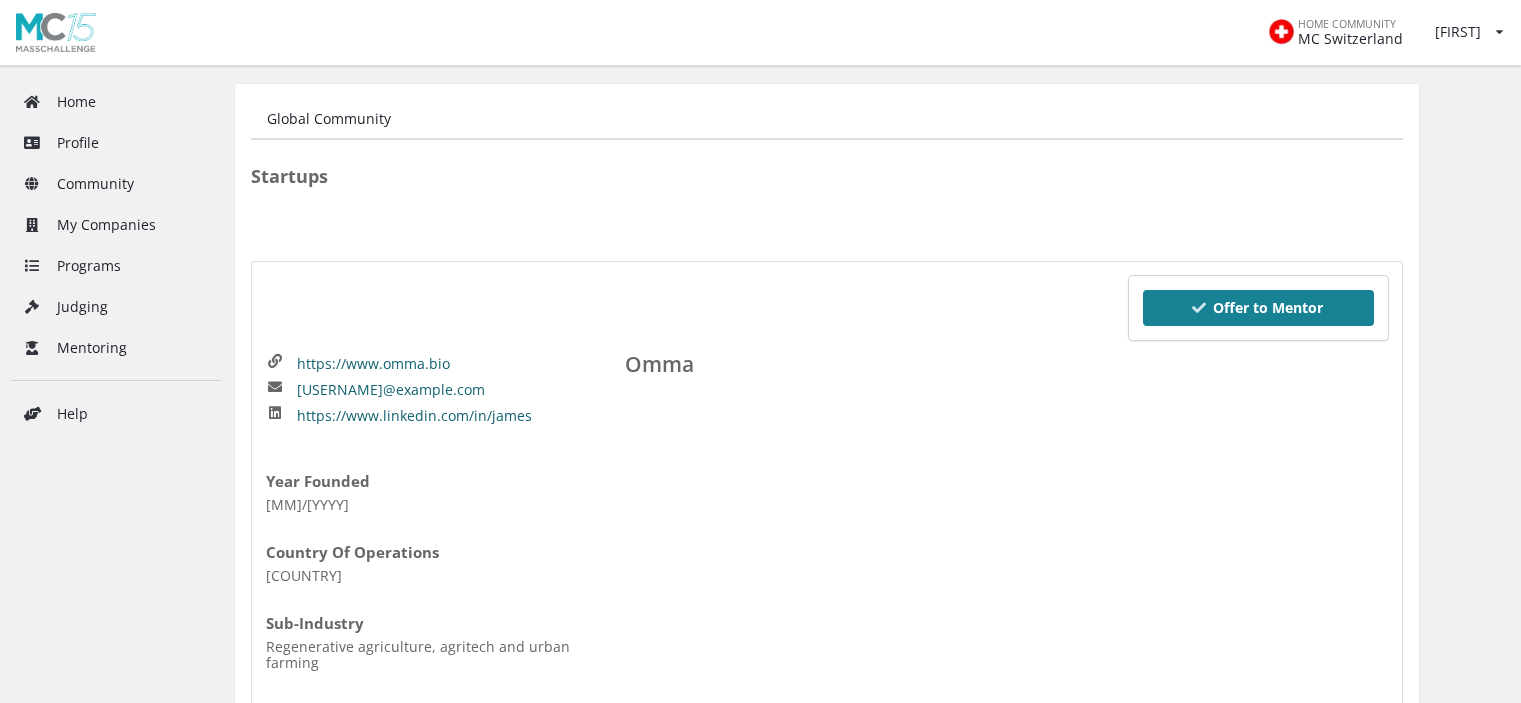 scroll, scrollTop: 0, scrollLeft: 0, axis: both 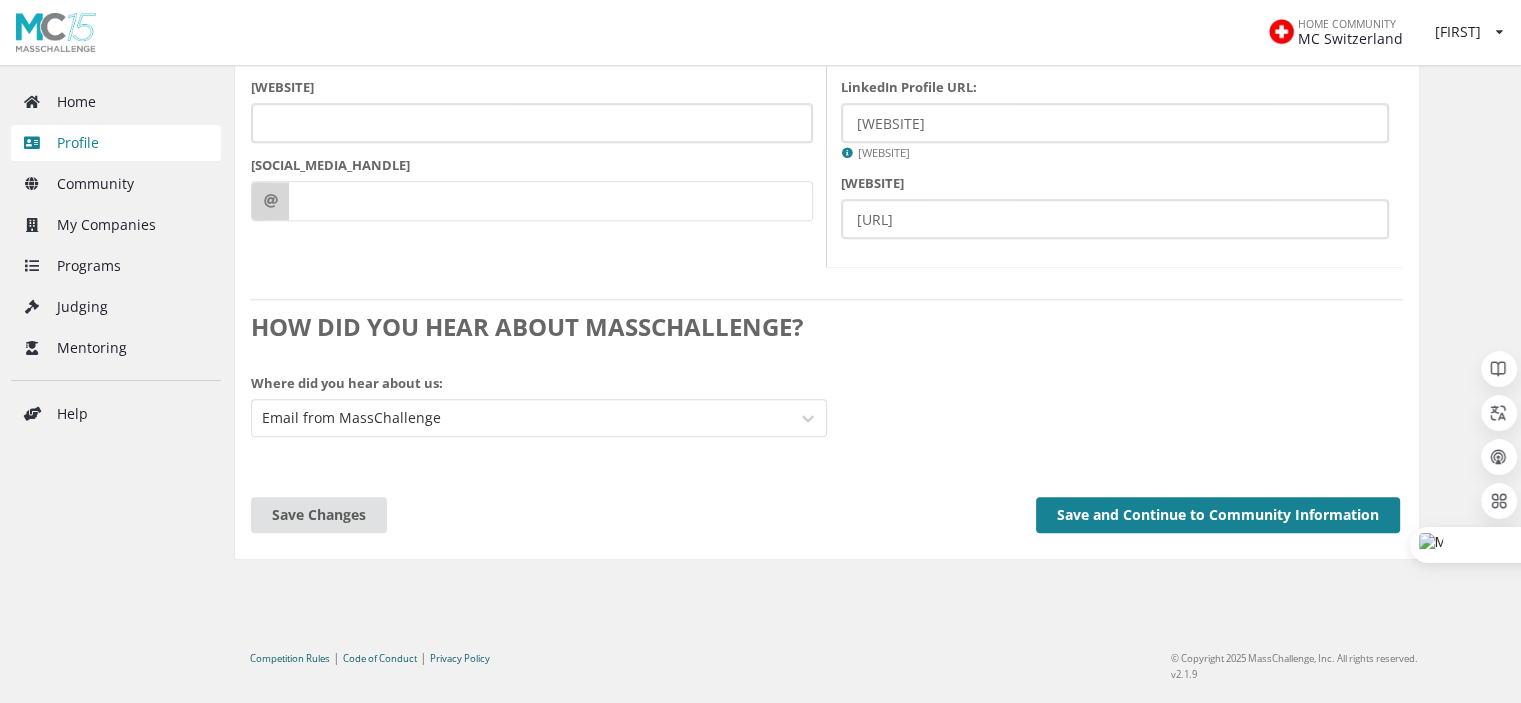 click on "Save and Continue to Community Information" at bounding box center (1218, 515) 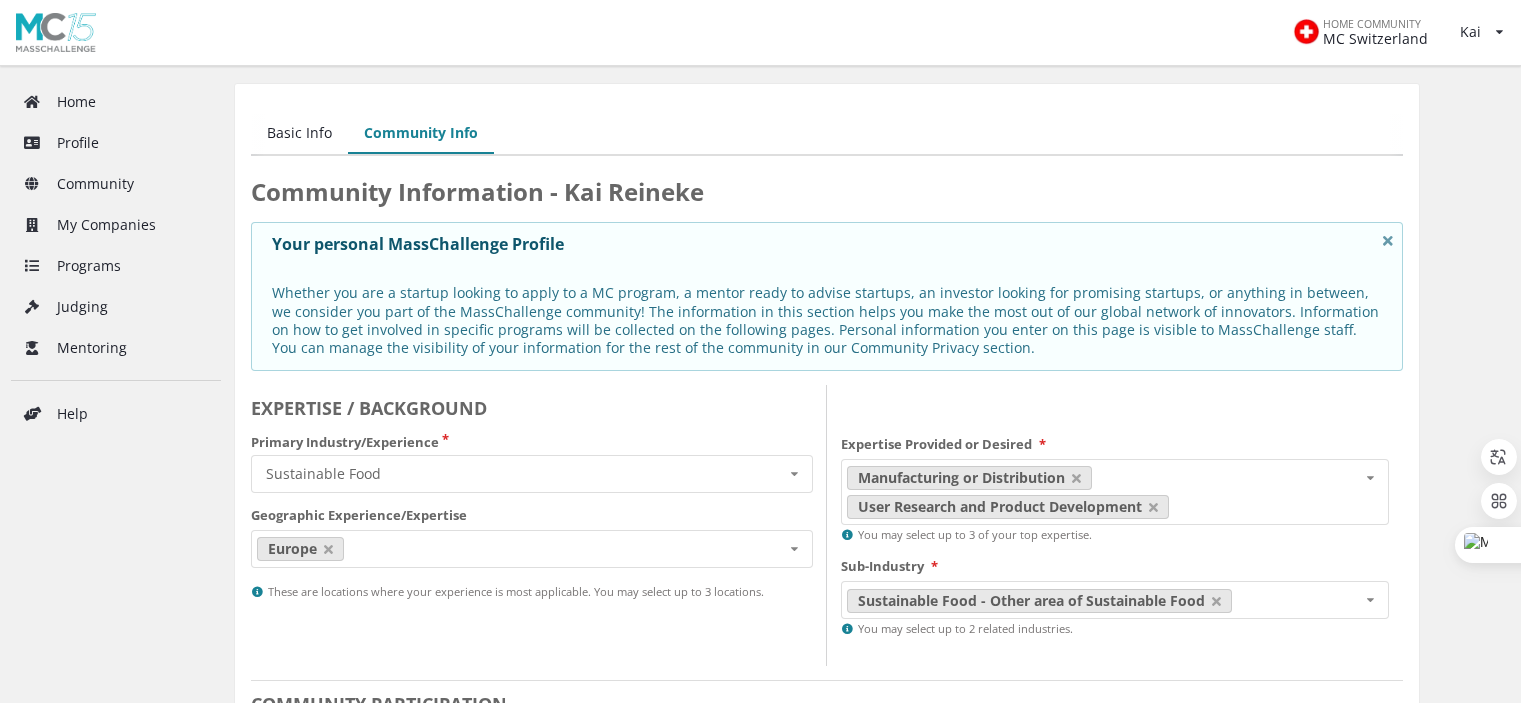 scroll, scrollTop: 0, scrollLeft: 0, axis: both 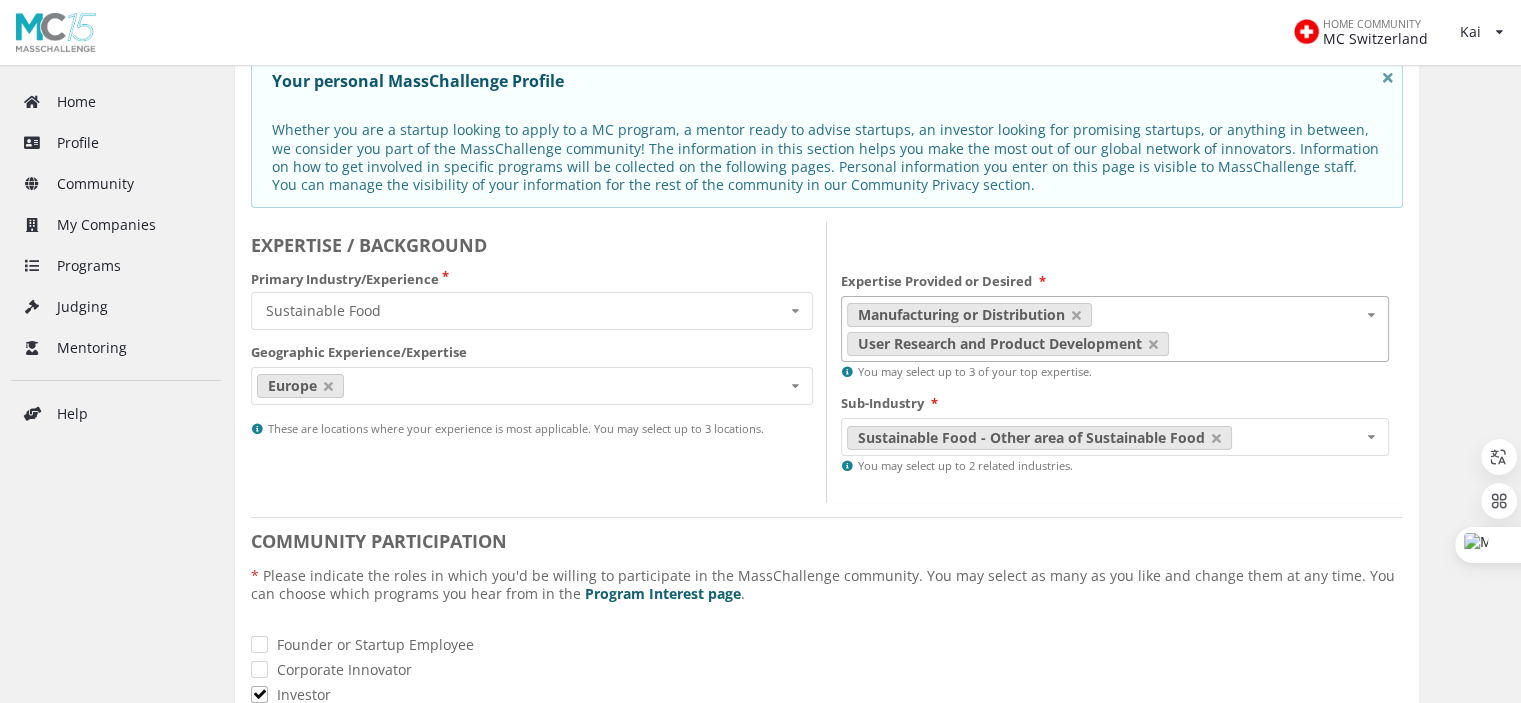 click at bounding box center [1370, 315] 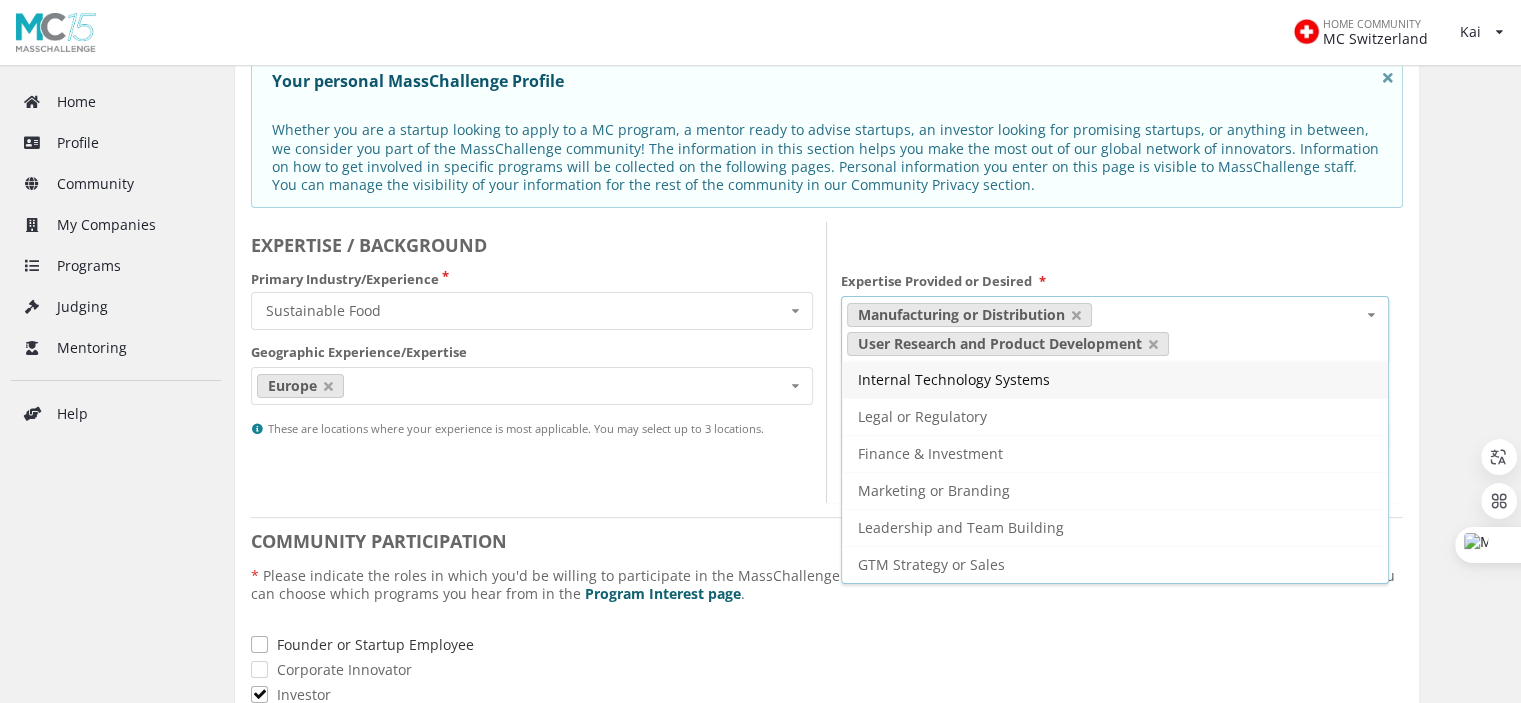 click on "Founder or Startup Employee" at bounding box center [827, 644] 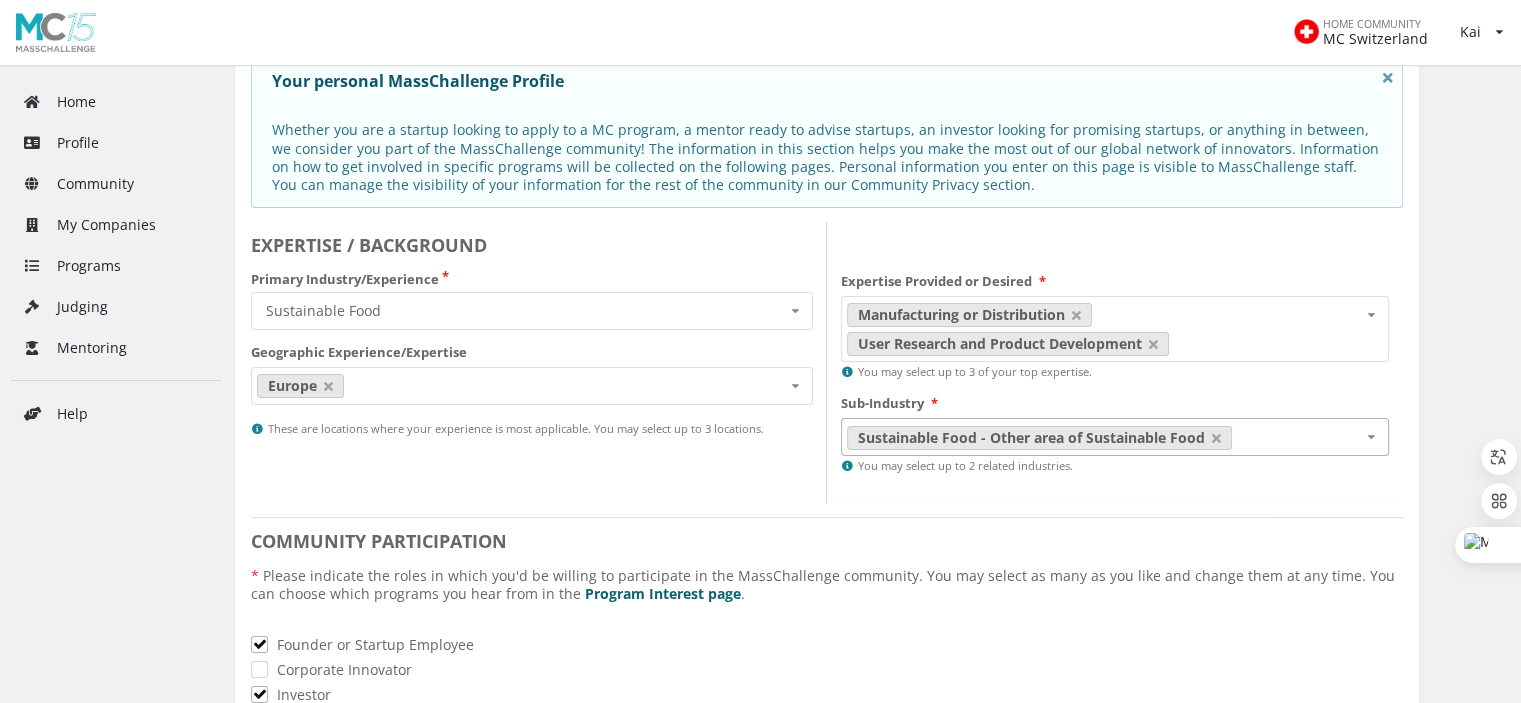 click at bounding box center (1370, 437) 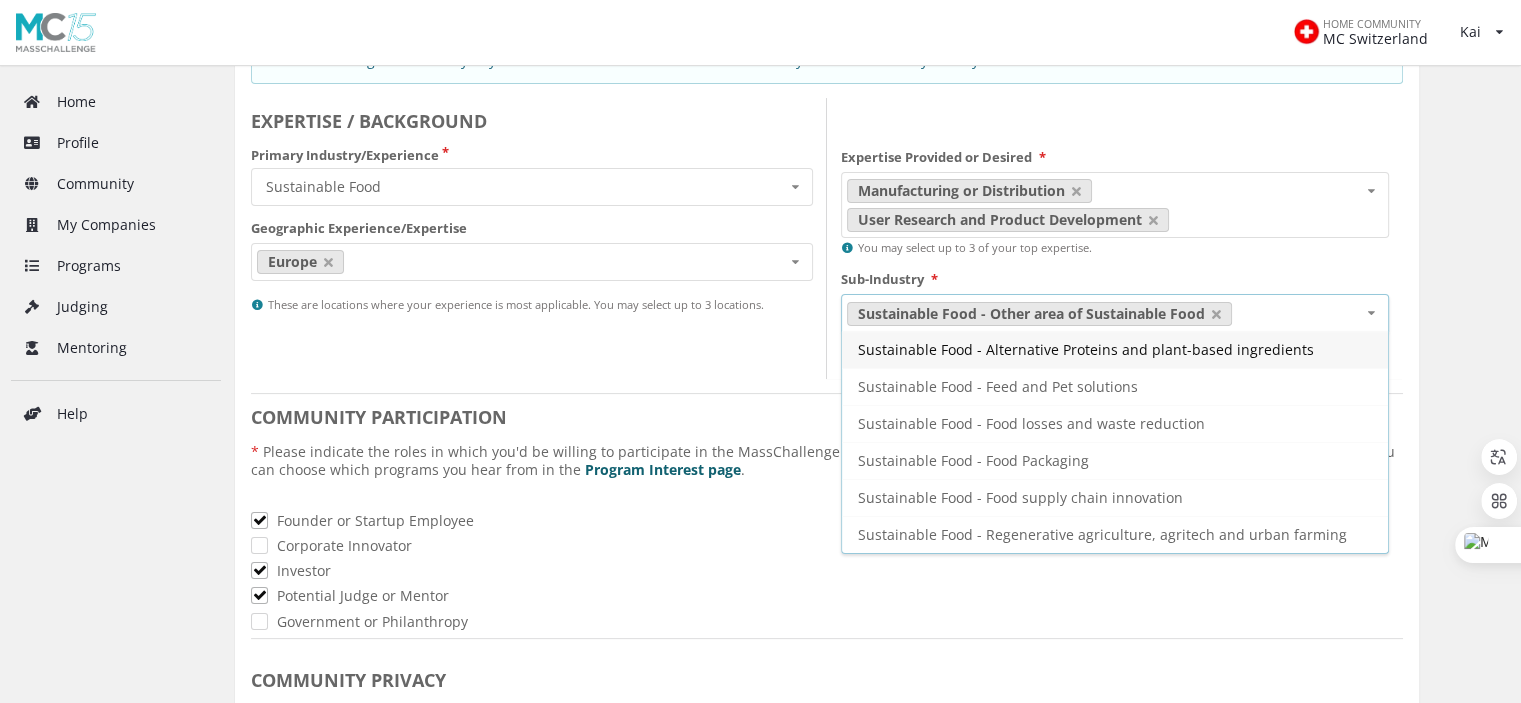 scroll, scrollTop: 318, scrollLeft: 0, axis: vertical 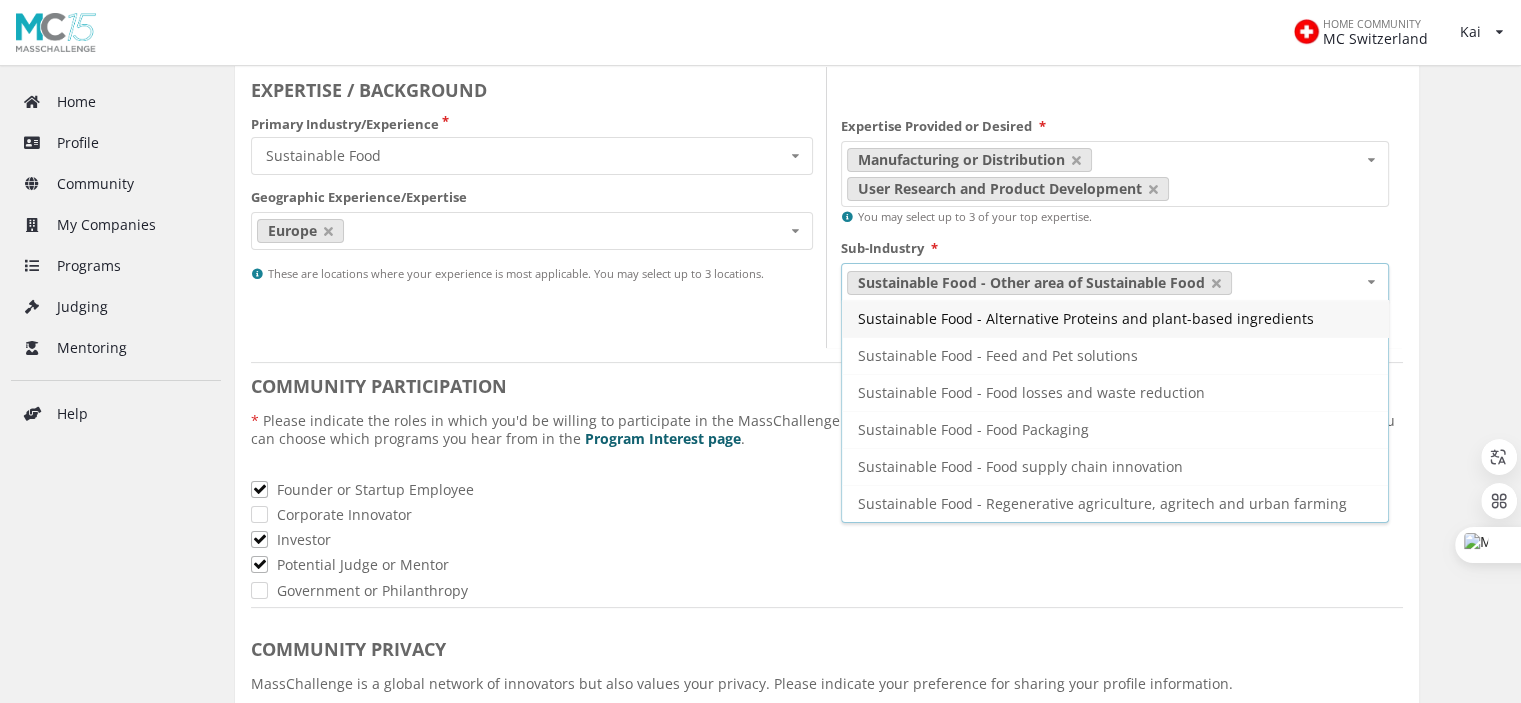 click on "Sustainable Food - Alternative Proteins and plant-based ingredients" at bounding box center (1086, 318) 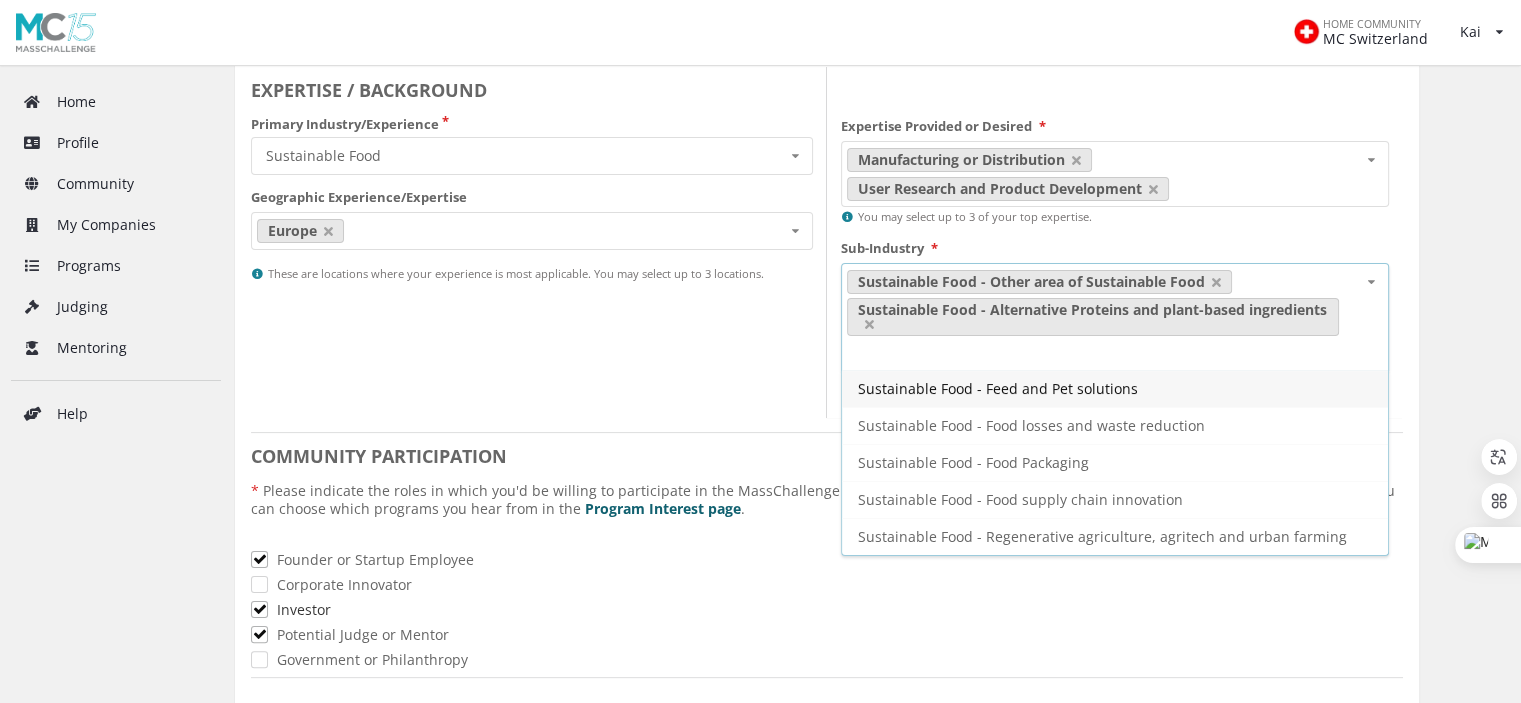 click on "Investor" at bounding box center (827, 609) 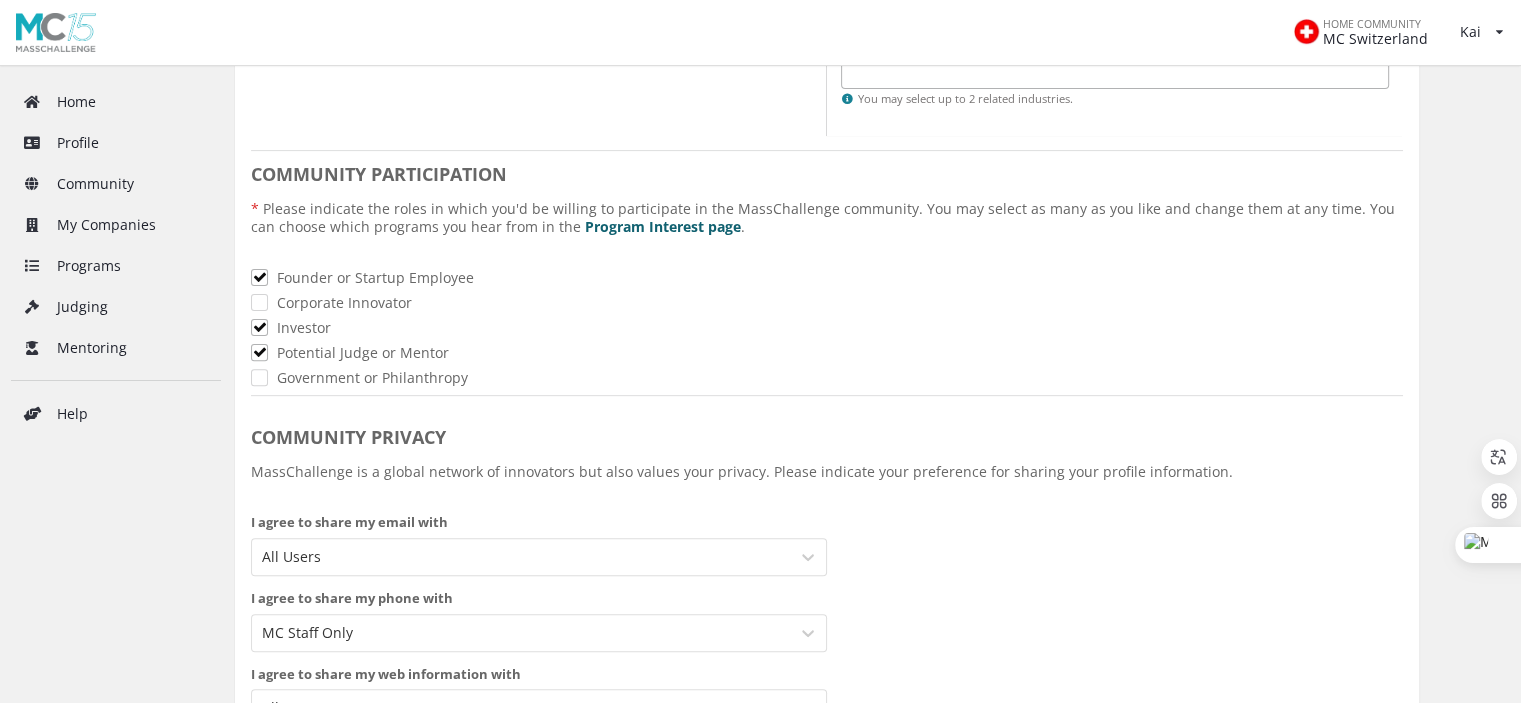scroll, scrollTop: 637, scrollLeft: 0, axis: vertical 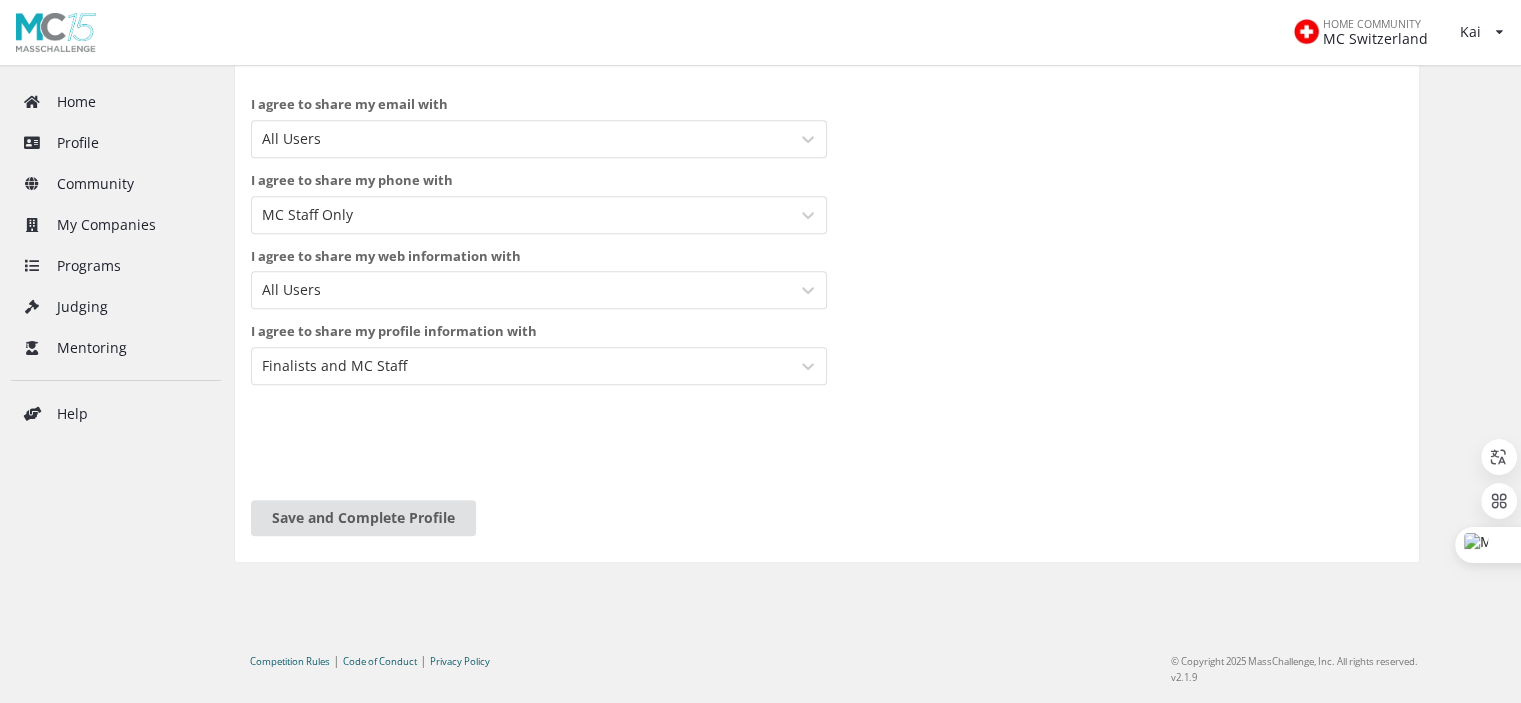 click on "Save and Complete Profile" at bounding box center (827, 518) 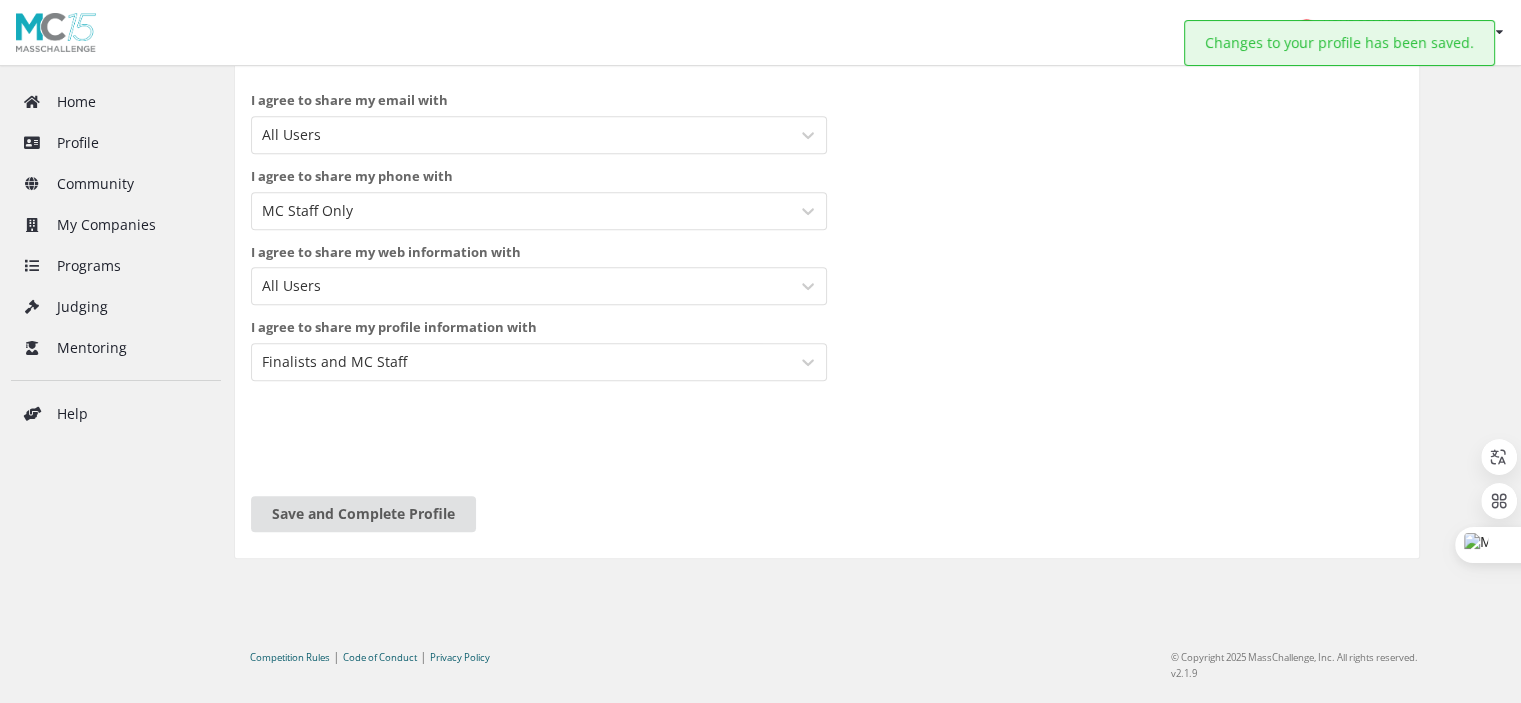 scroll, scrollTop: 990, scrollLeft: 0, axis: vertical 